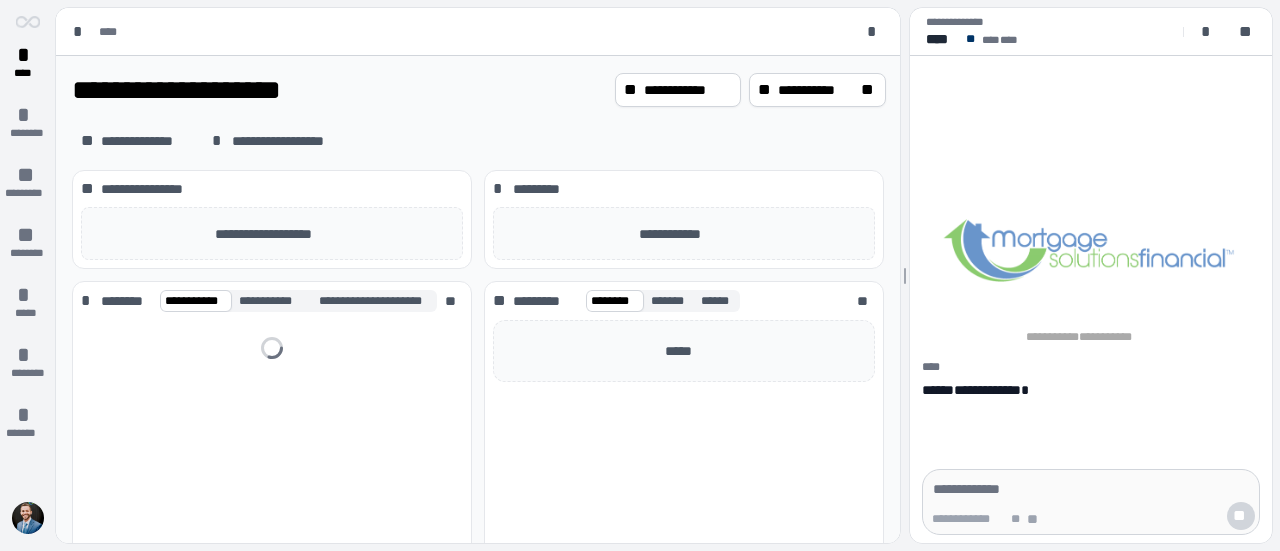 scroll, scrollTop: 0, scrollLeft: 0, axis: both 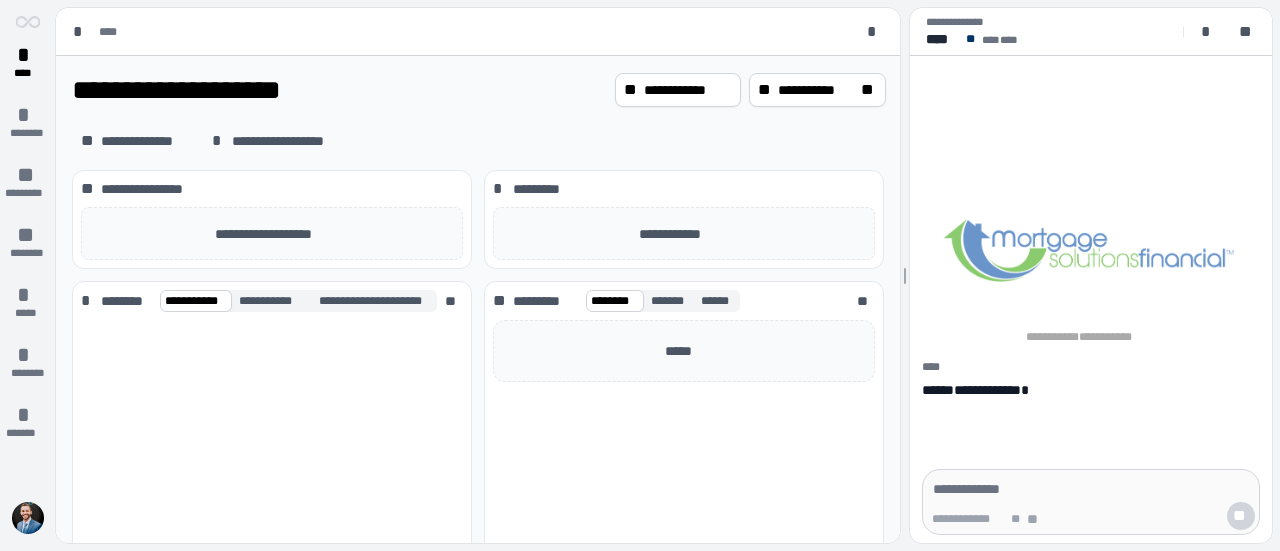 click on "****" at bounding box center (470, 32) 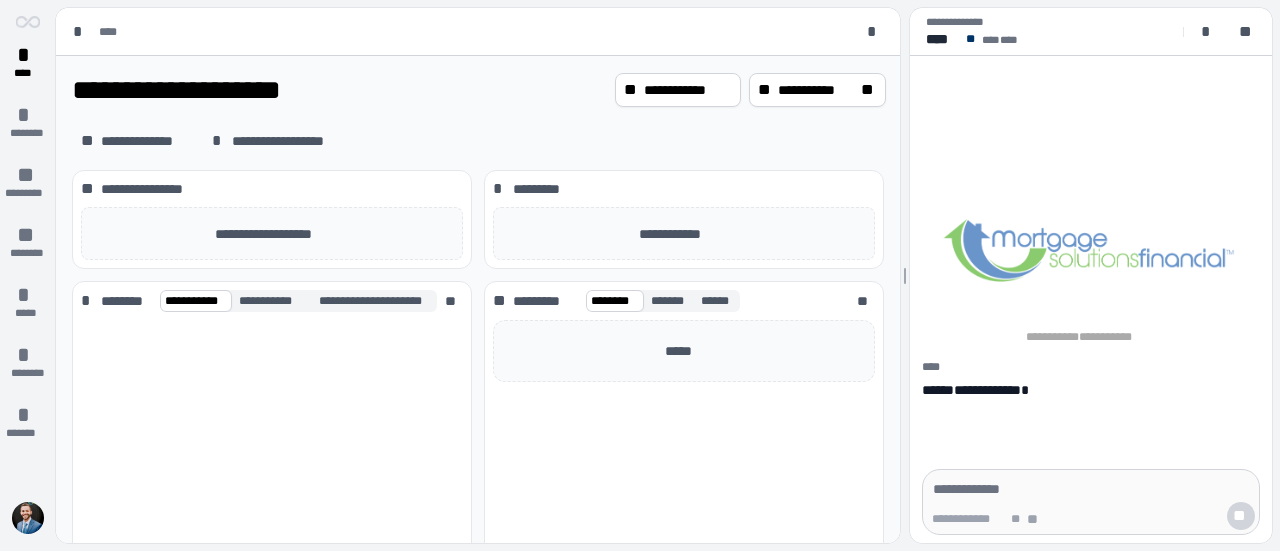 drag, startPoint x: 1108, startPoint y: 5, endPoint x: 1186, endPoint y: 126, distance: 143.9618 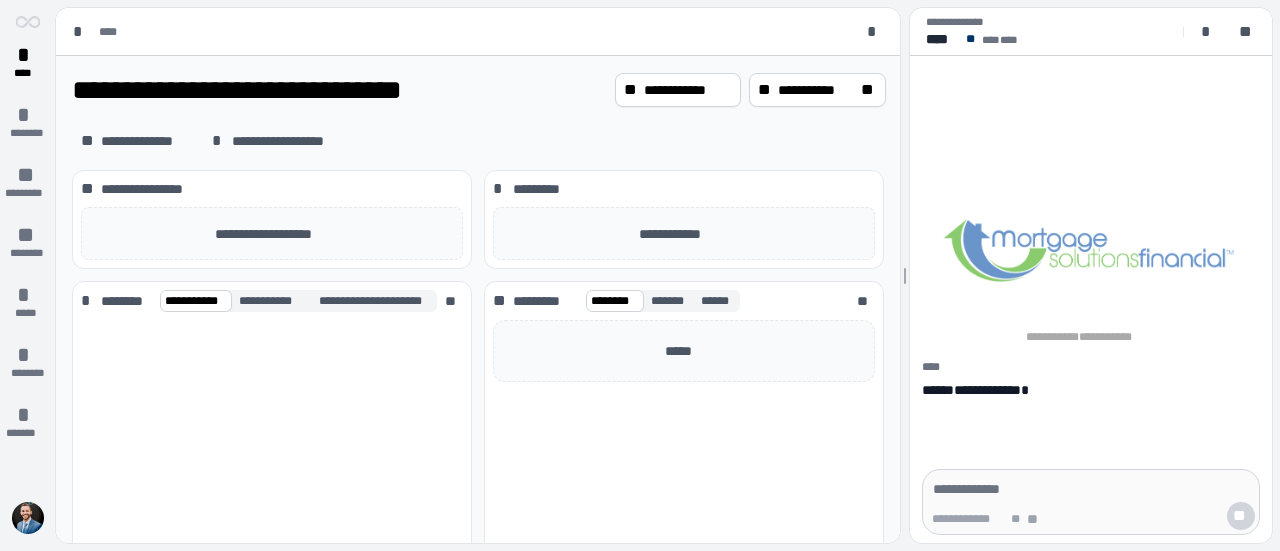 scroll, scrollTop: 0, scrollLeft: 0, axis: both 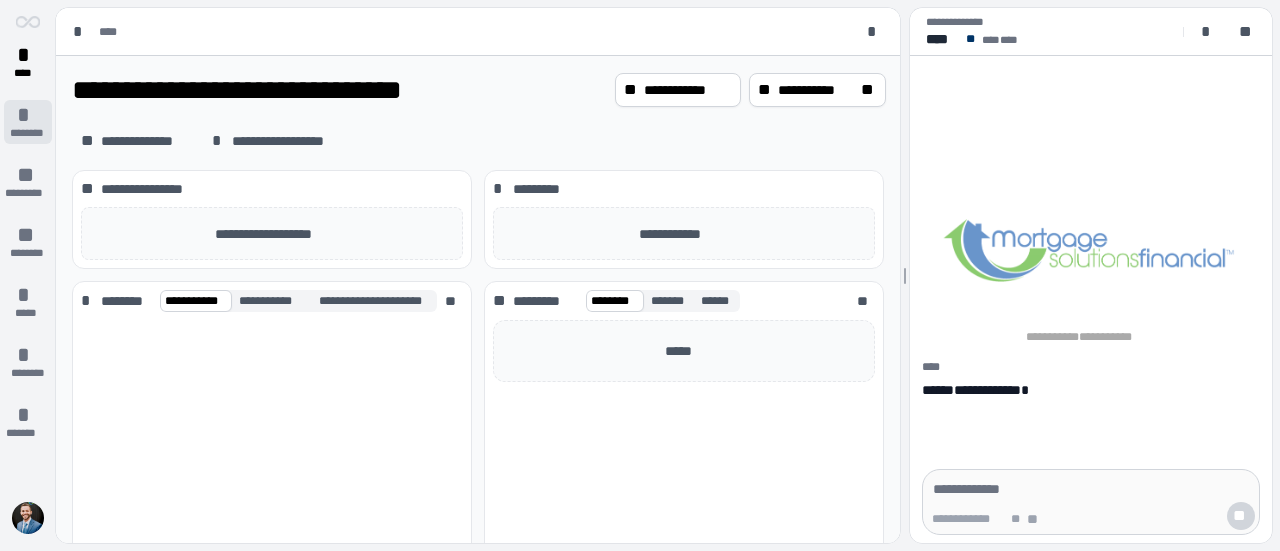 click on "********" at bounding box center (27, 133) 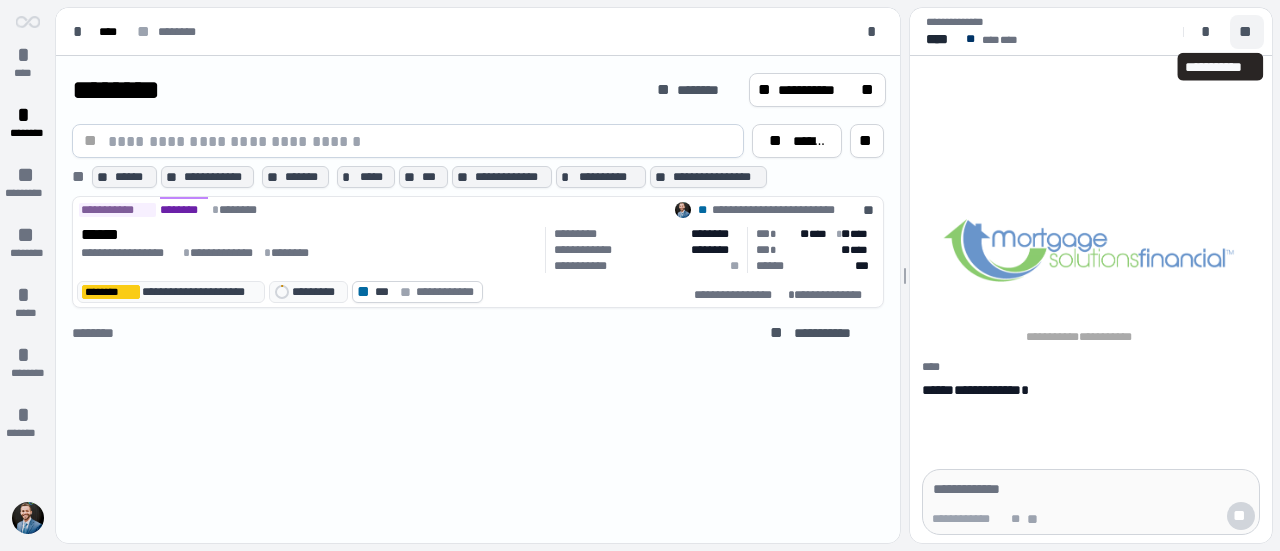 click on "**" at bounding box center [1247, 32] 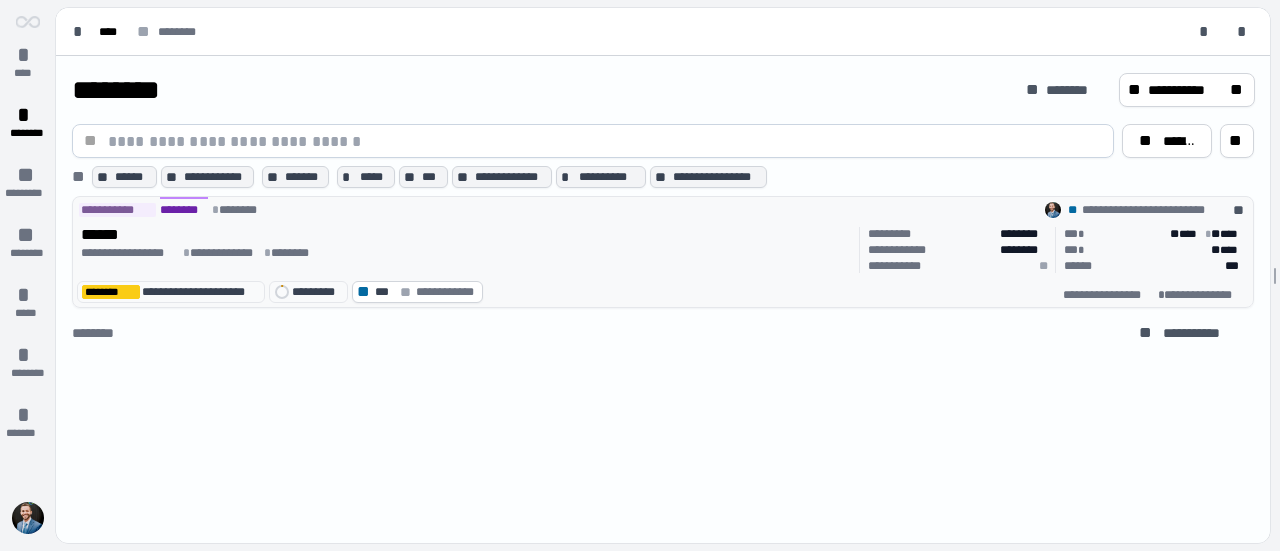 click on "******" at bounding box center (466, 235) 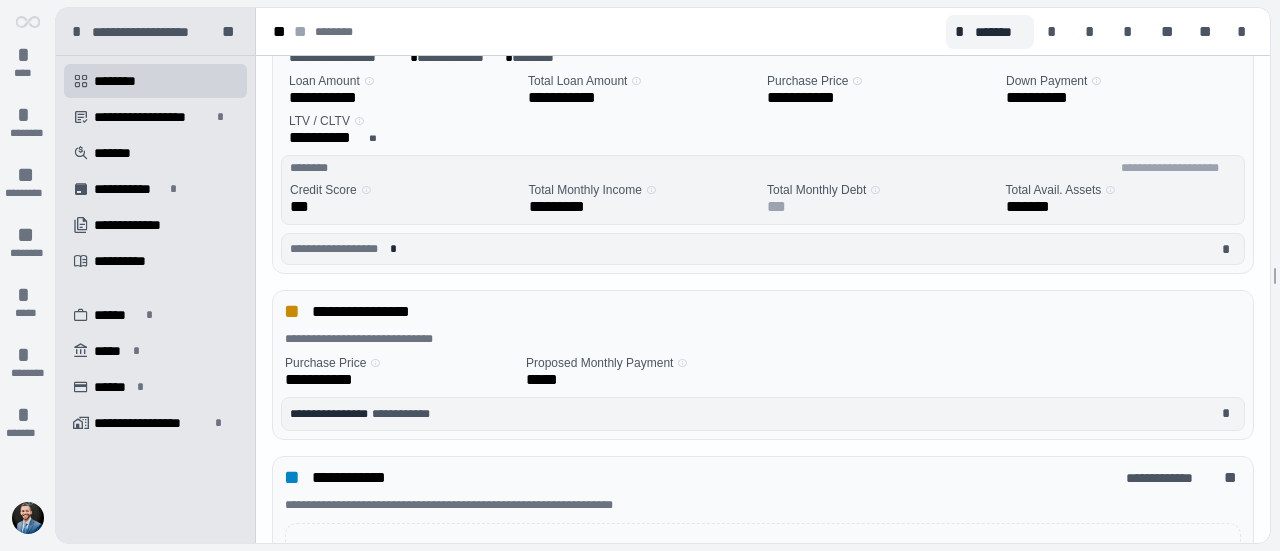scroll, scrollTop: 0, scrollLeft: 0, axis: both 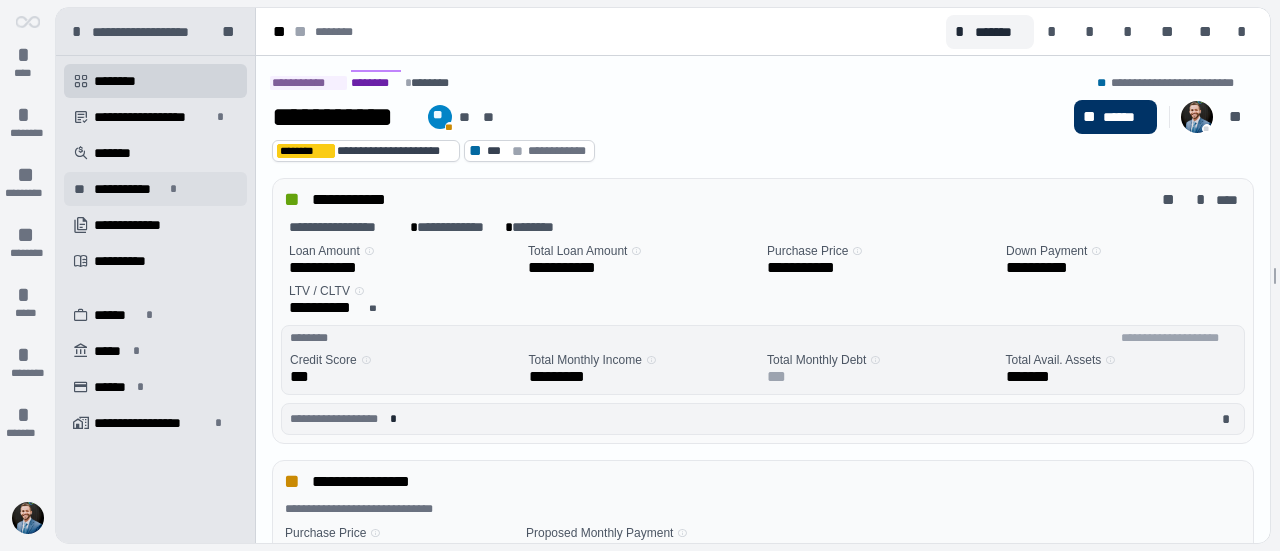 click on "**********" at bounding box center (155, 189) 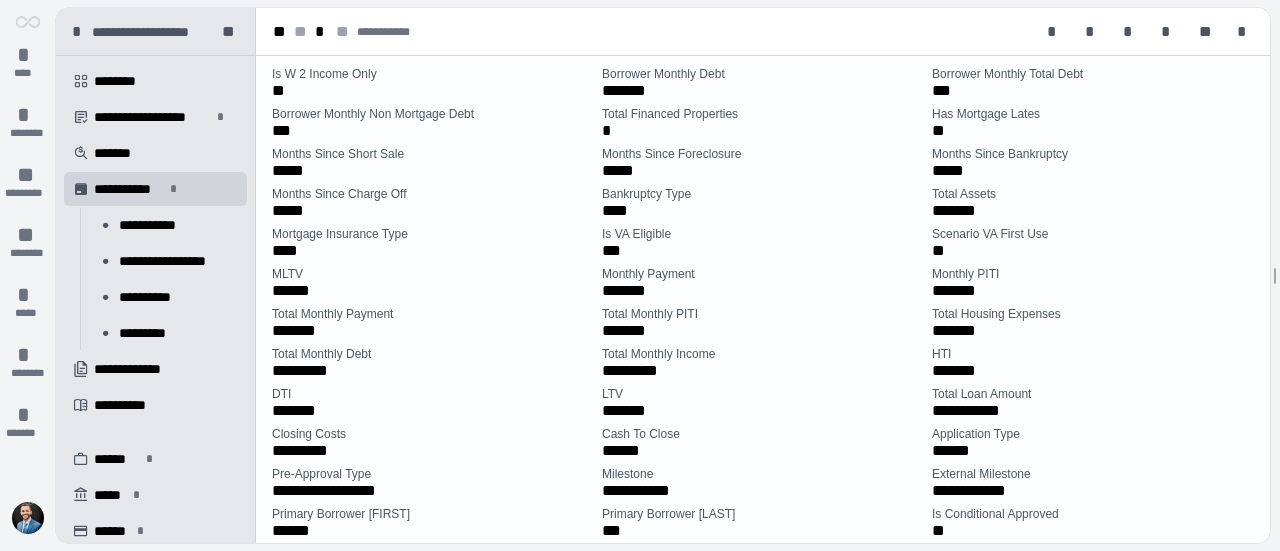scroll, scrollTop: 0, scrollLeft: 0, axis: both 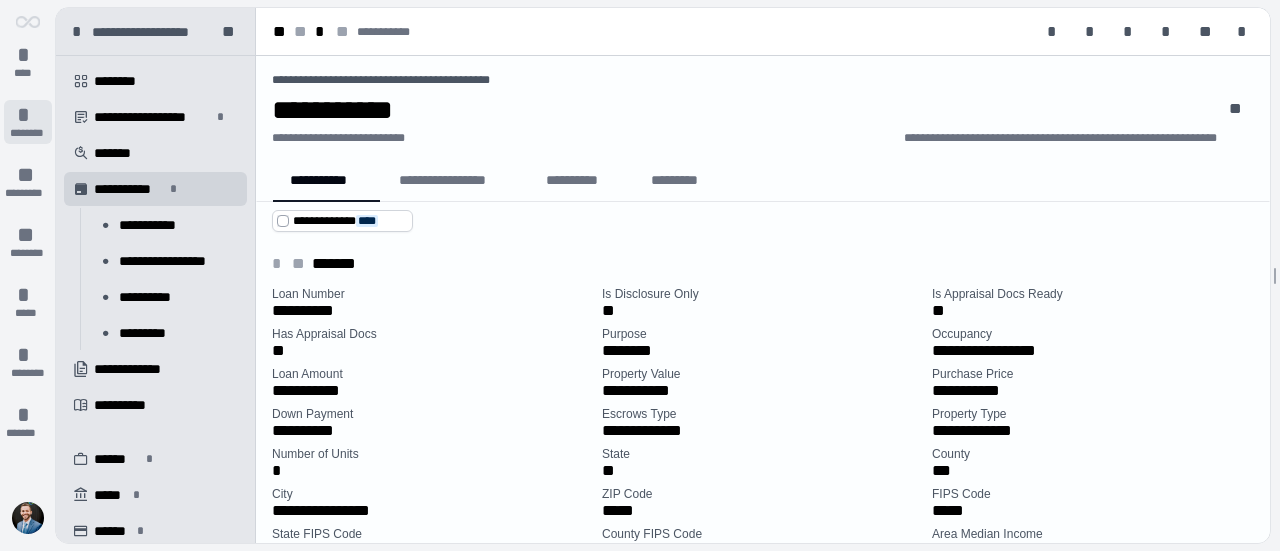 click on "********" at bounding box center (27, 133) 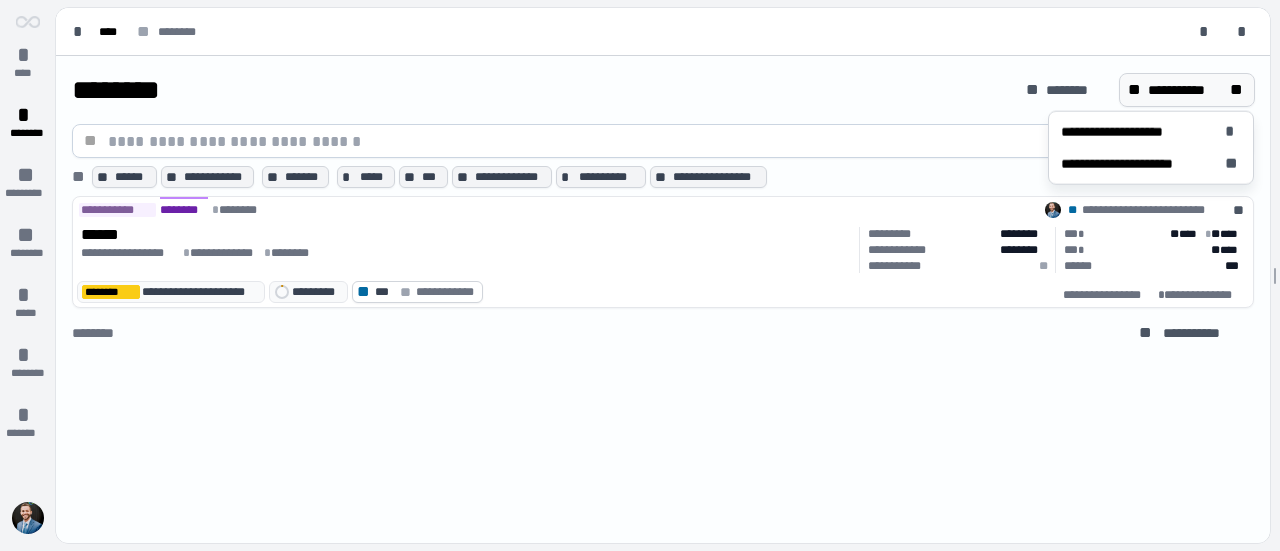 click on "**" at bounding box center (1238, 90) 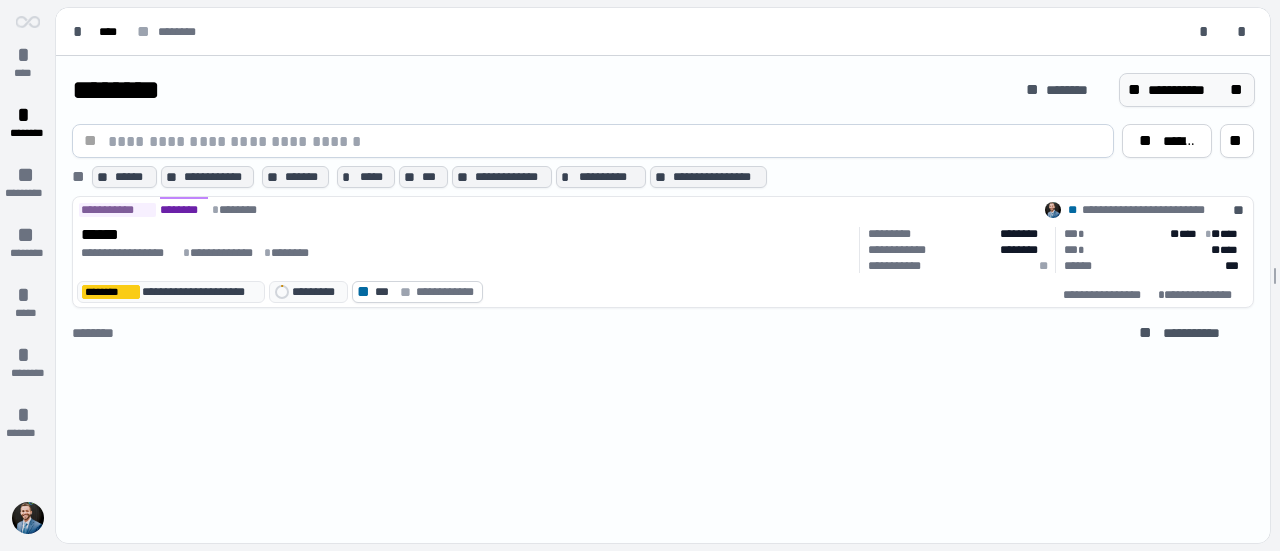 click on "**" at bounding box center (1238, 90) 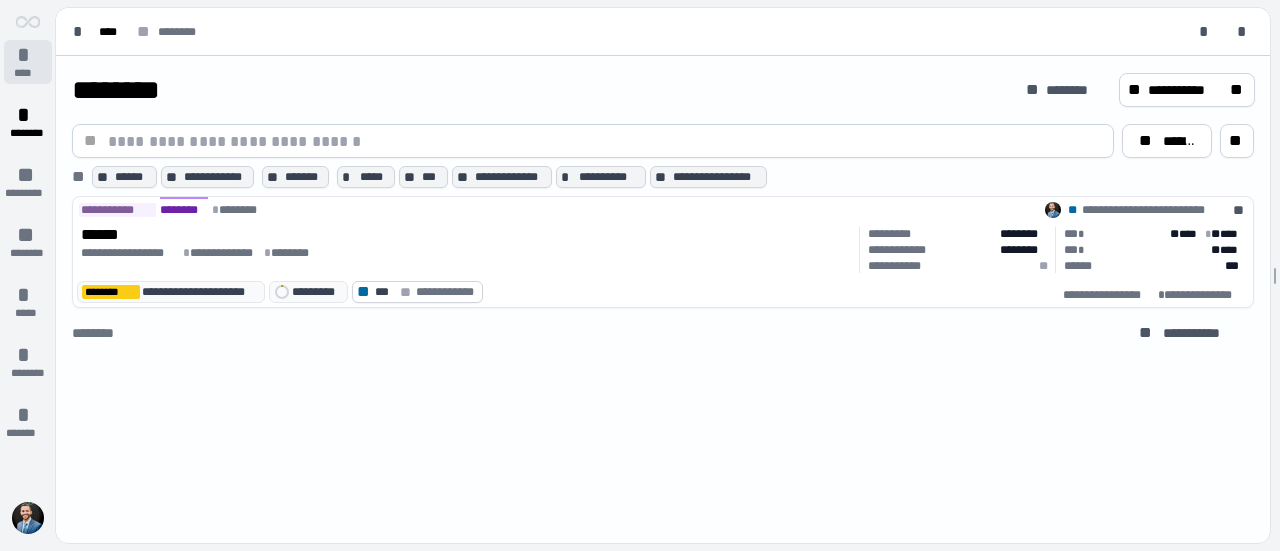 click on "*" at bounding box center [28, 55] 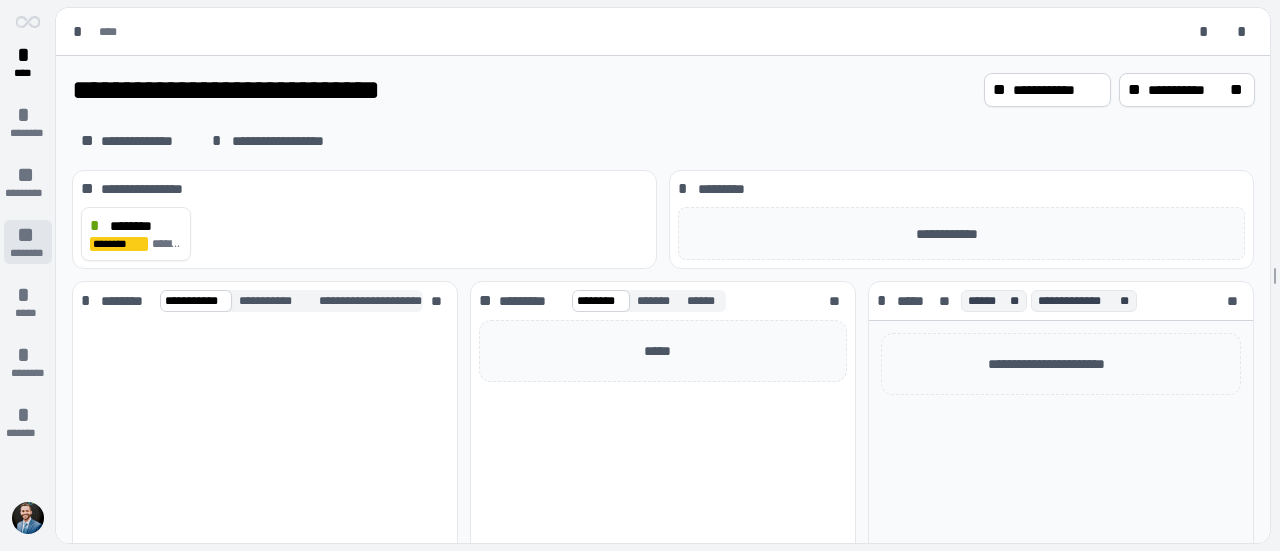 click on "**" at bounding box center [28, 235] 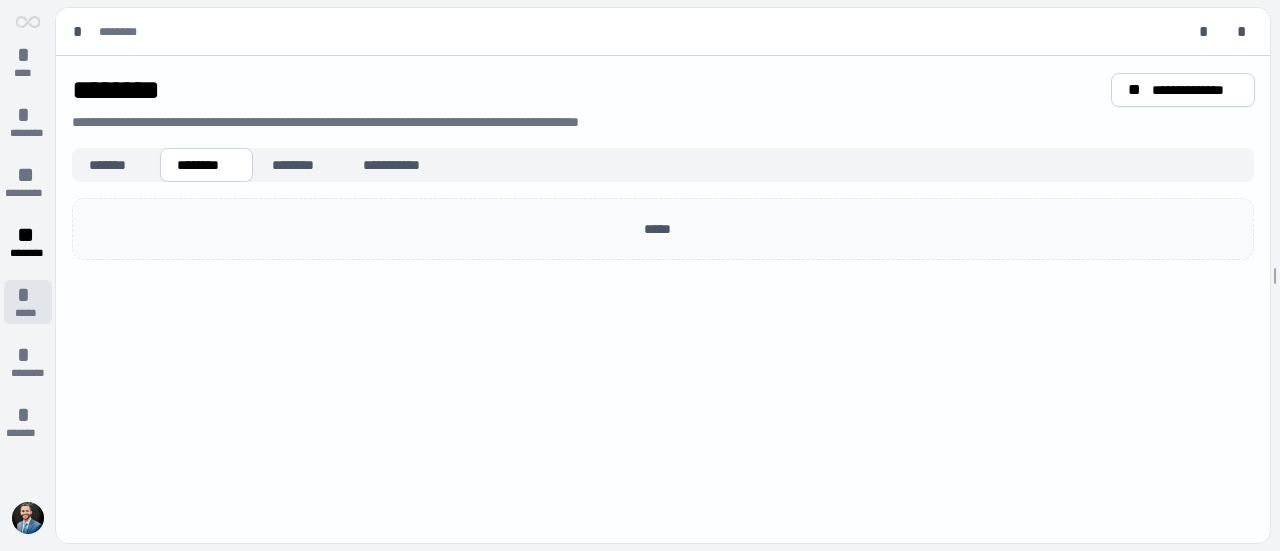 click on "*****" at bounding box center [27, 313] 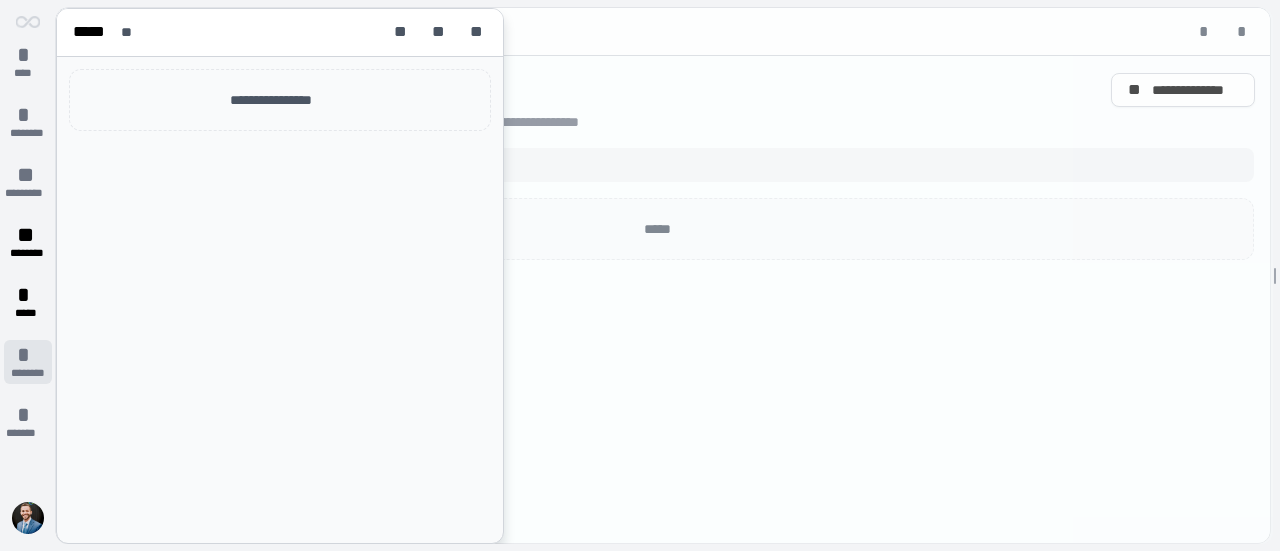 click on "********" at bounding box center (28, 373) 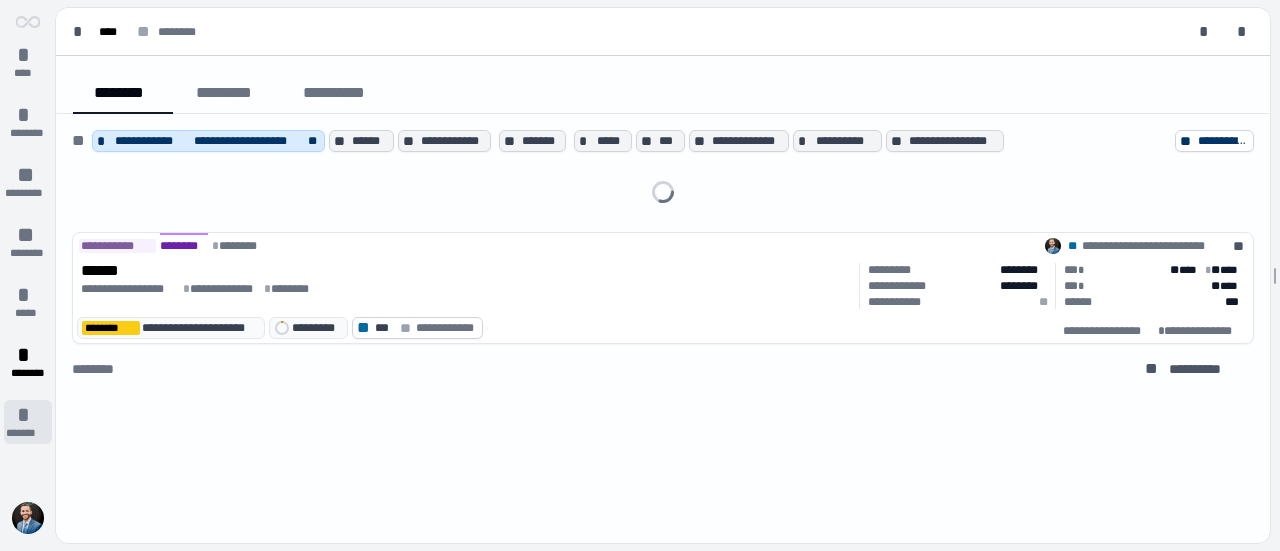click on "*******" at bounding box center [28, 433] 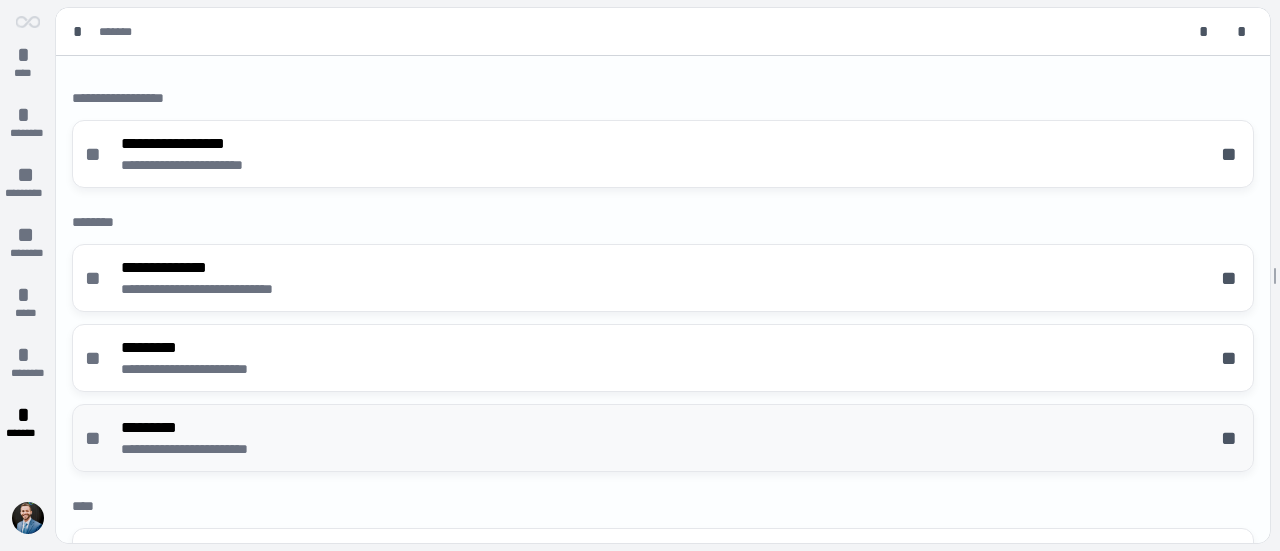 scroll, scrollTop: 0, scrollLeft: 0, axis: both 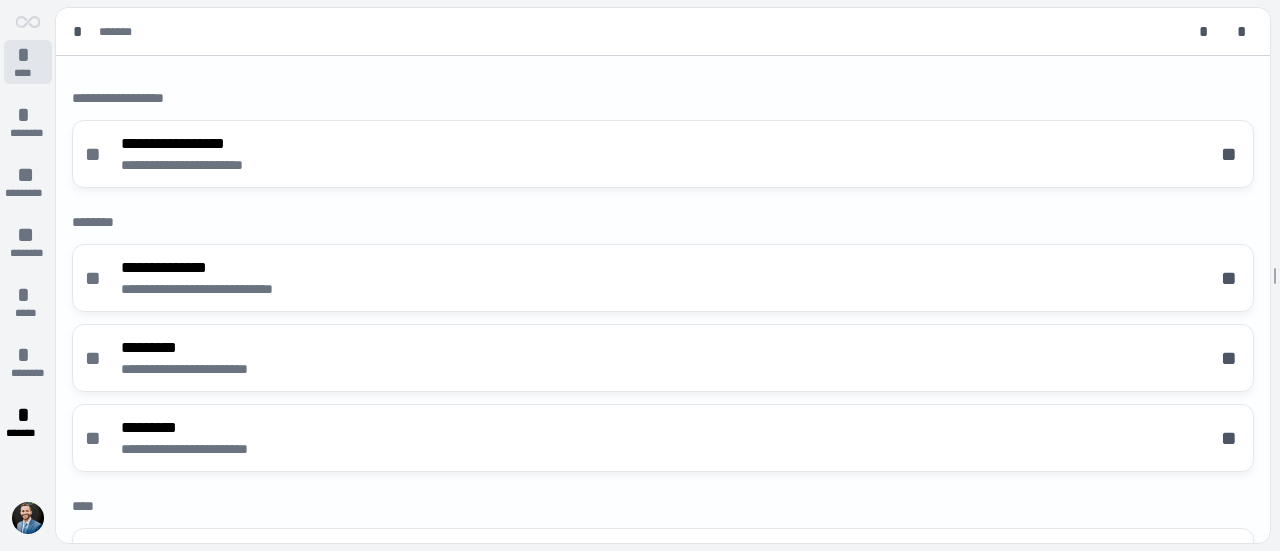 click on "****" at bounding box center [28, 73] 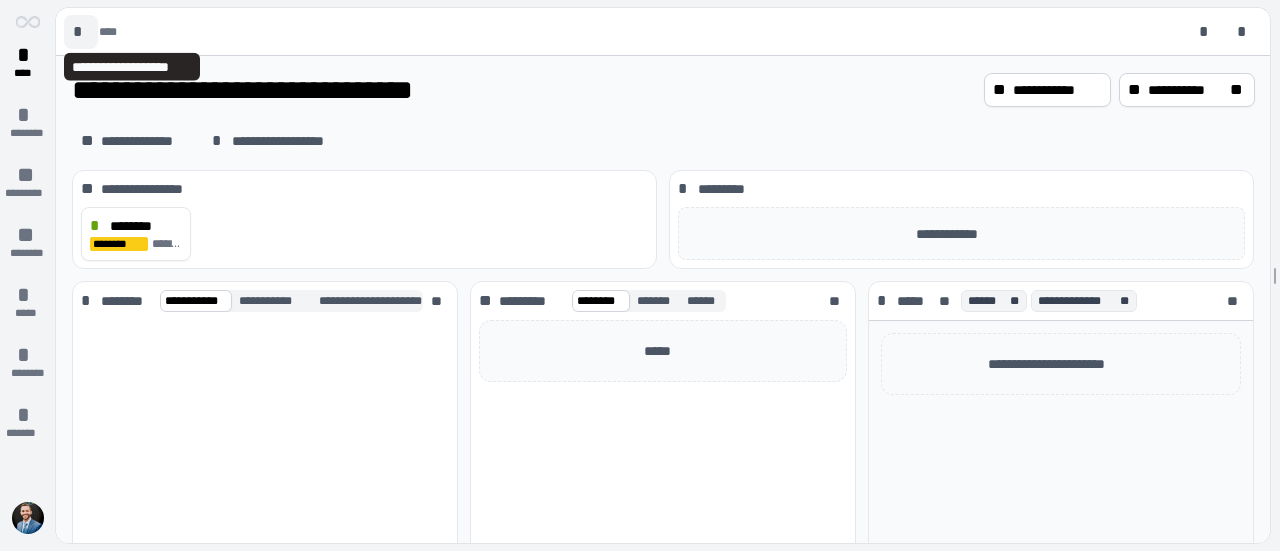 click on "*" at bounding box center [81, 32] 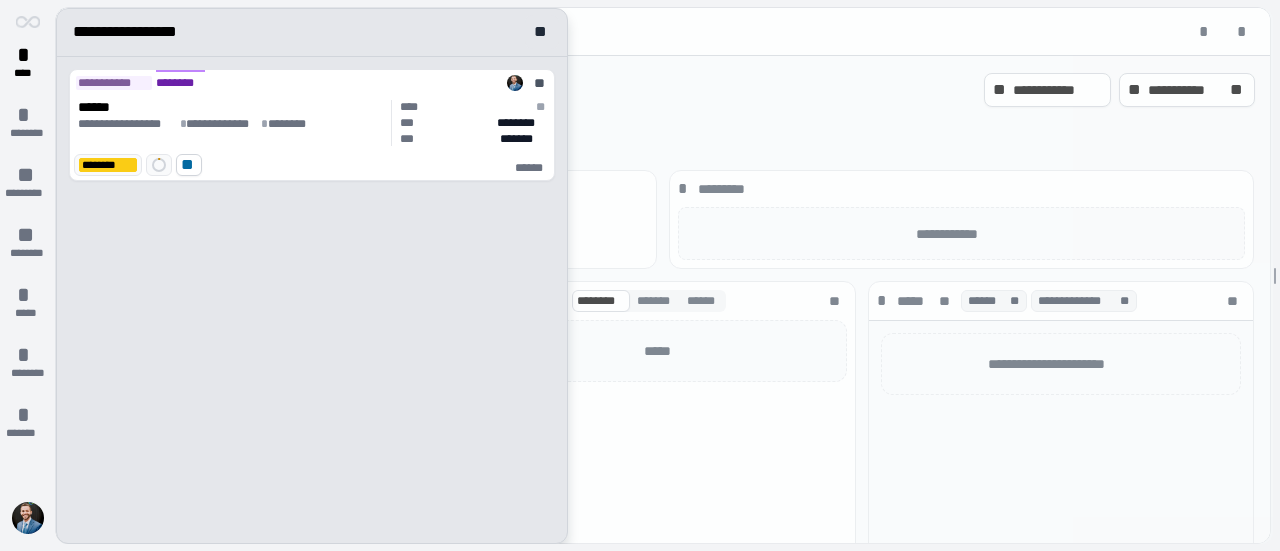 click on "**" at bounding box center (542, 32) 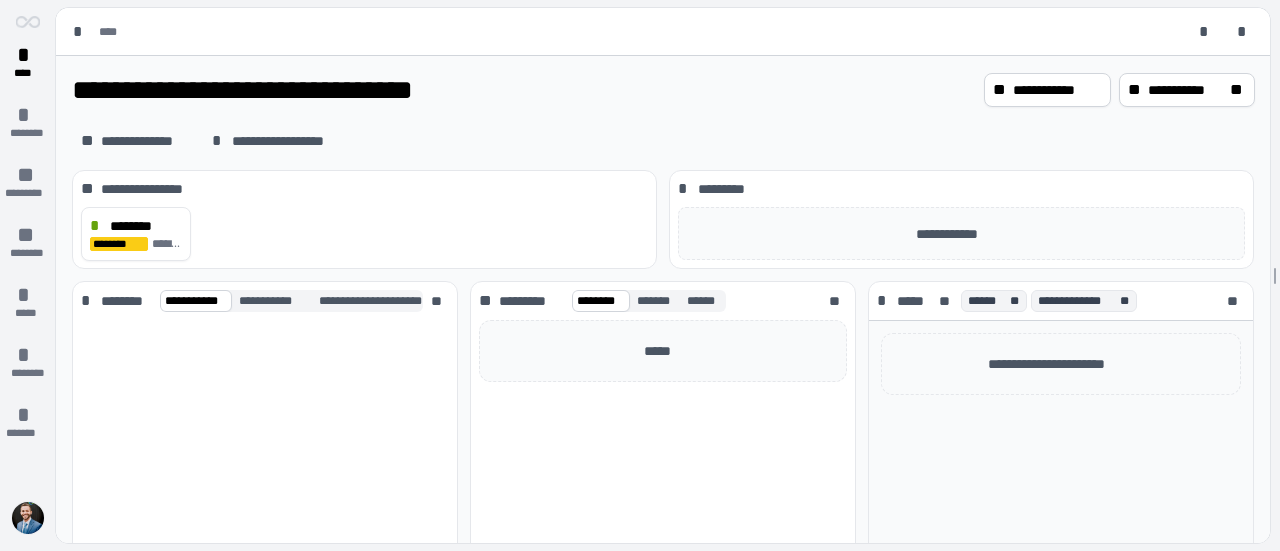 click at bounding box center [28, 518] 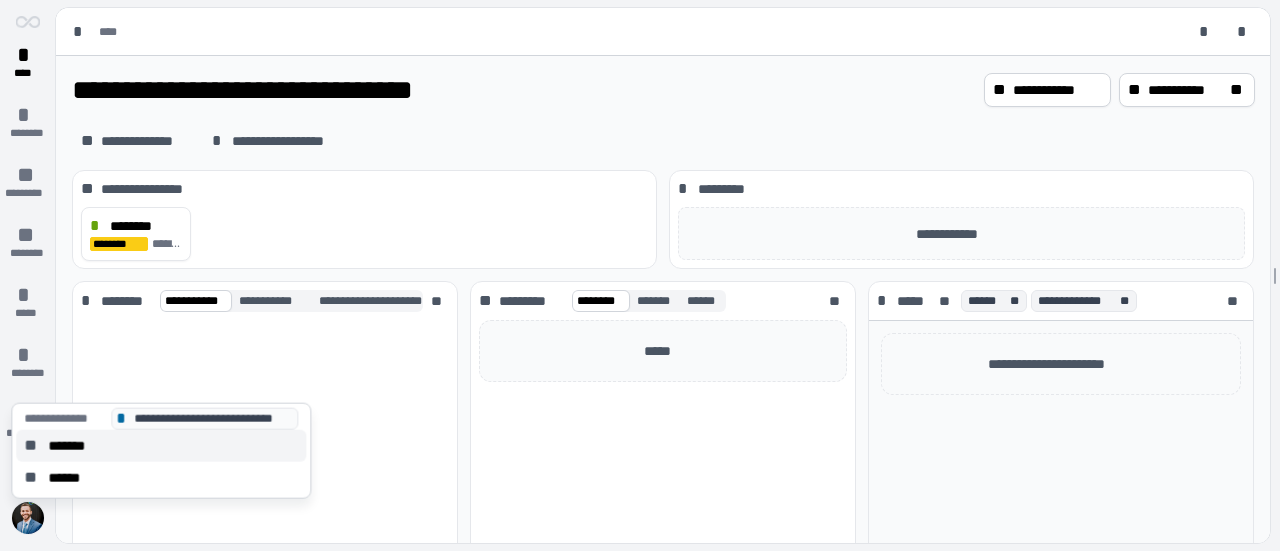 click on "*******" at bounding box center (73, 446) 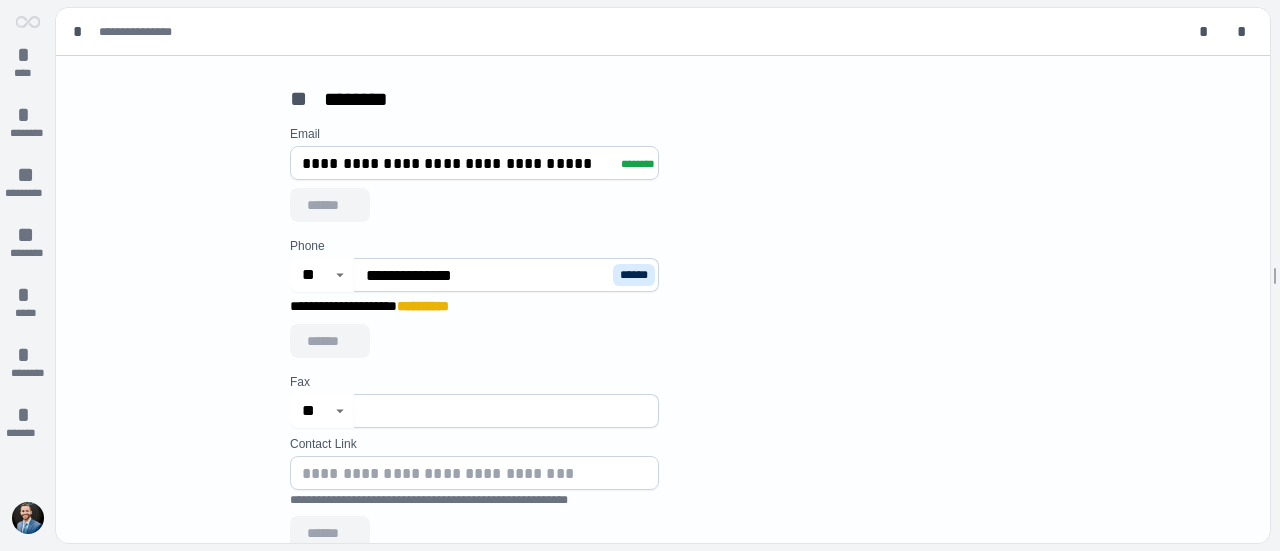 scroll, scrollTop: 1100, scrollLeft: 0, axis: vertical 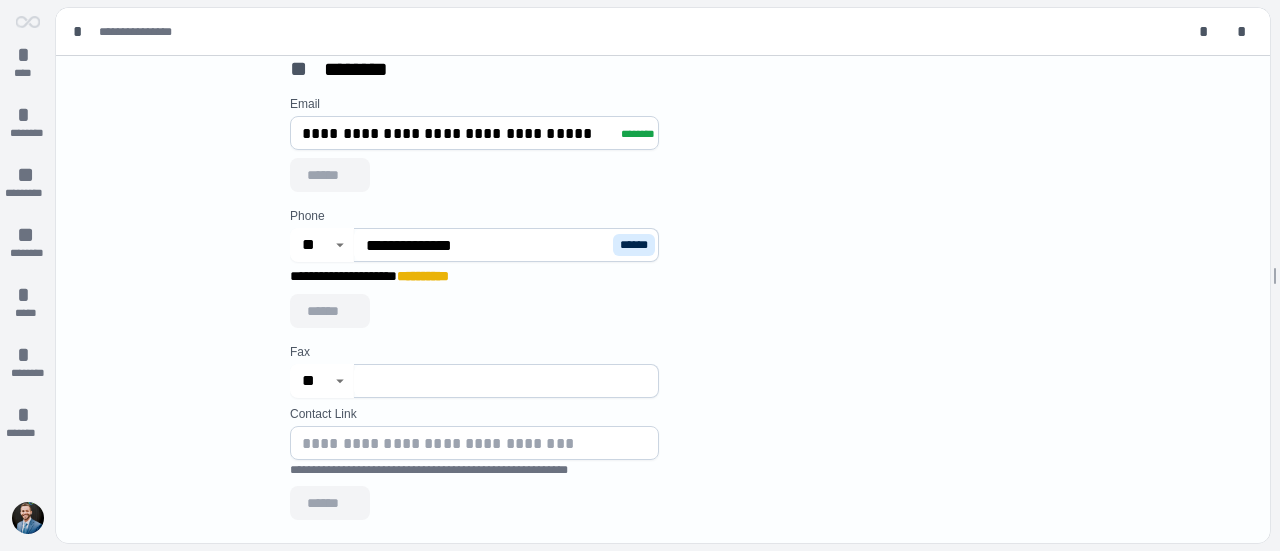 click on "**********" at bounding box center [487, 245] 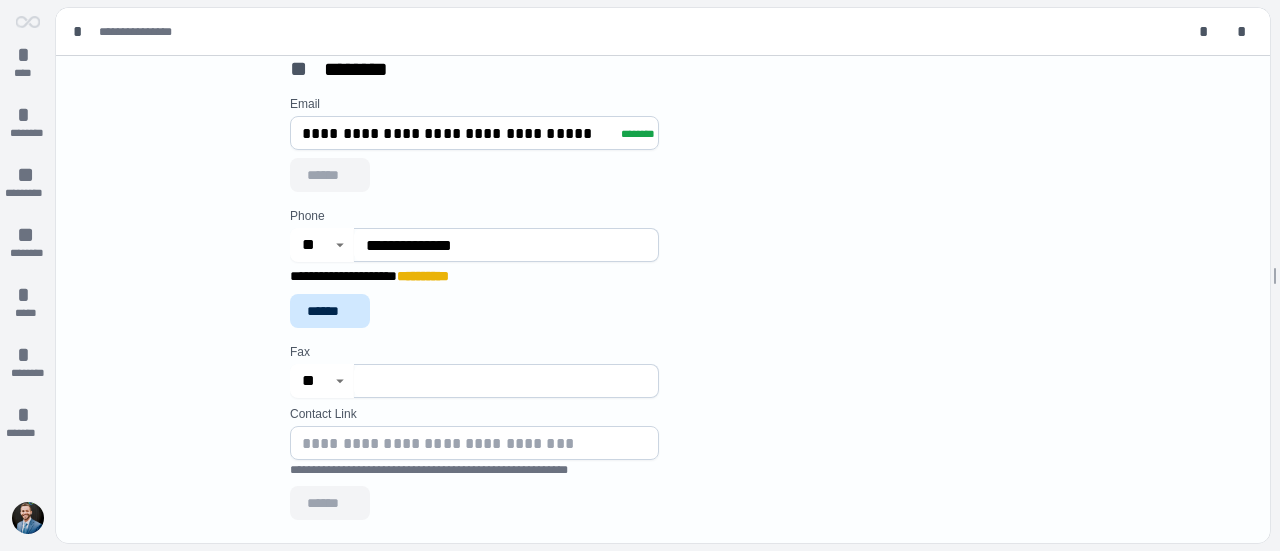 type on "**********" 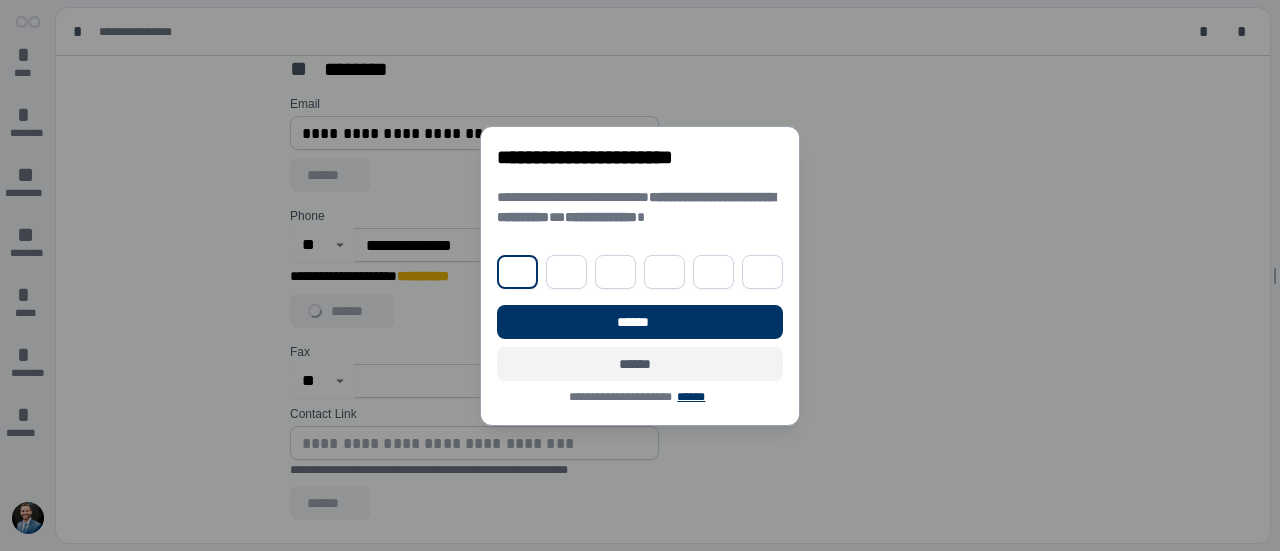 click on "******" at bounding box center [640, 364] 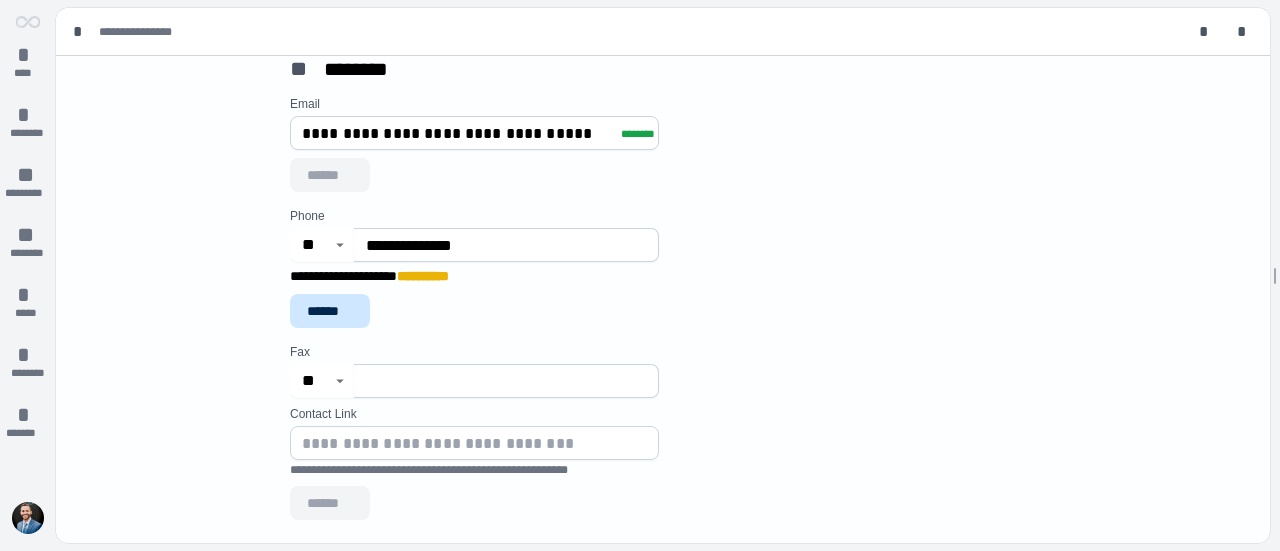 click on "******" at bounding box center [330, 311] 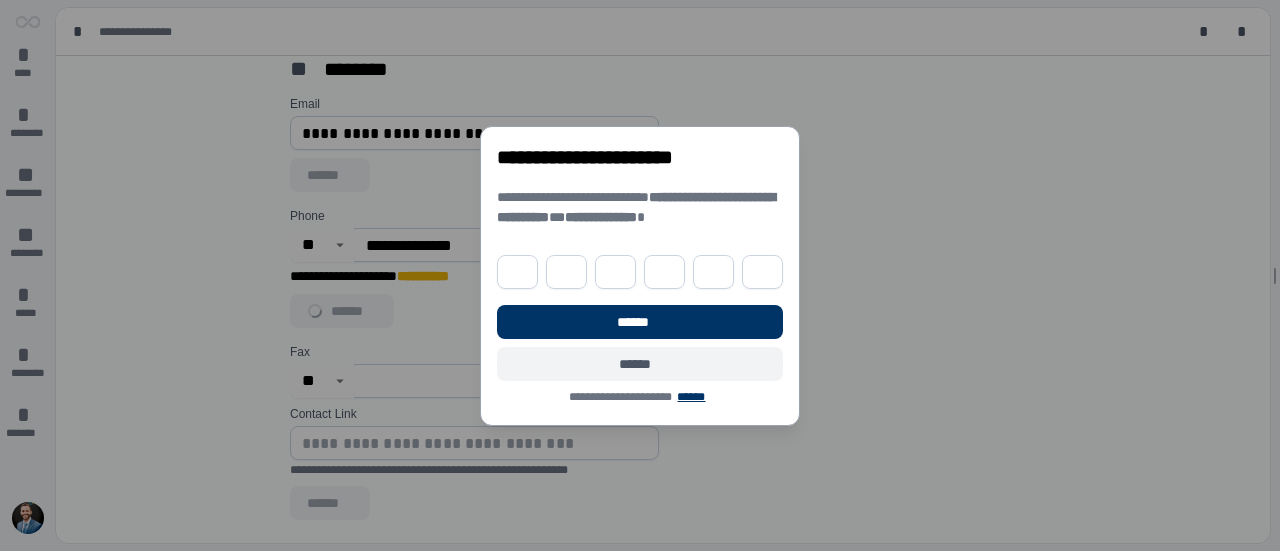 click on "******" at bounding box center (640, 364) 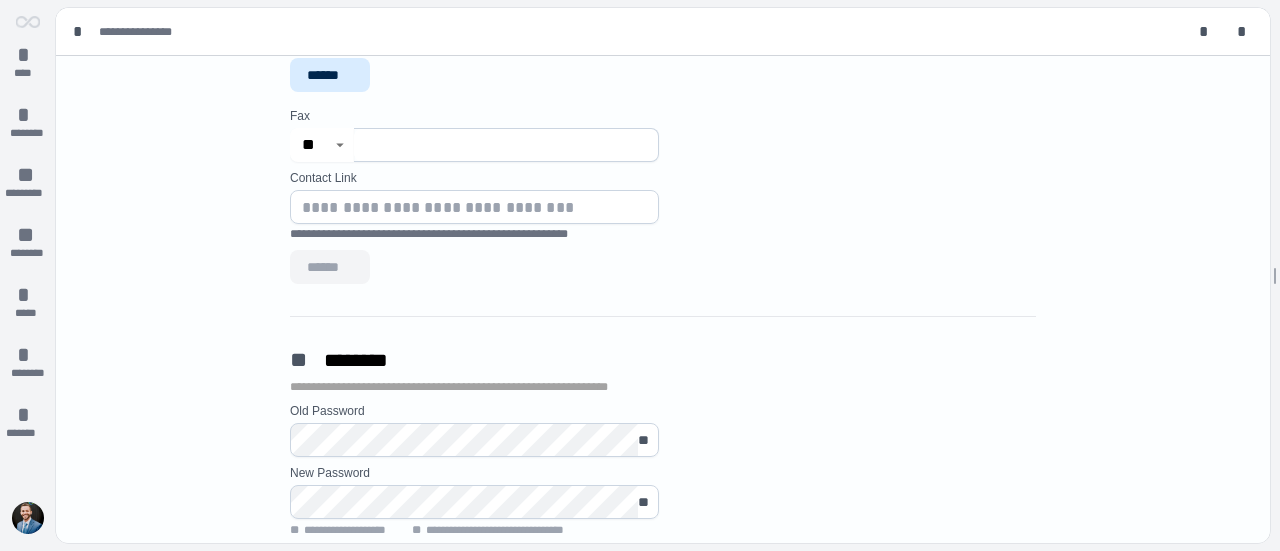 scroll, scrollTop: 1100, scrollLeft: 0, axis: vertical 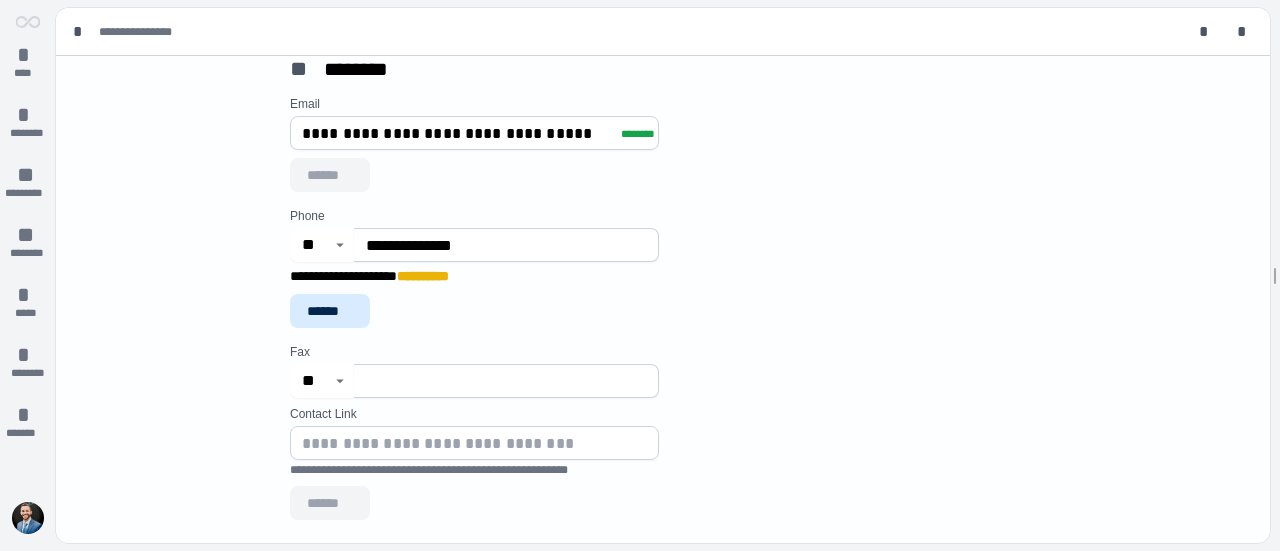 click on "**********" at bounding box center (474, 247) 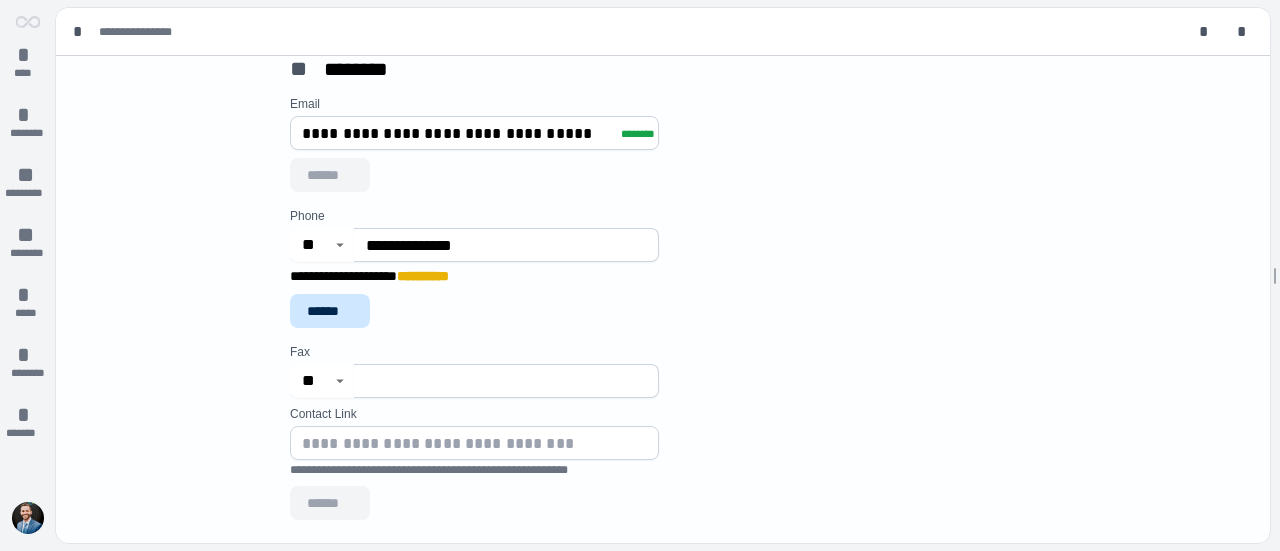 click on "******" at bounding box center (330, 311) 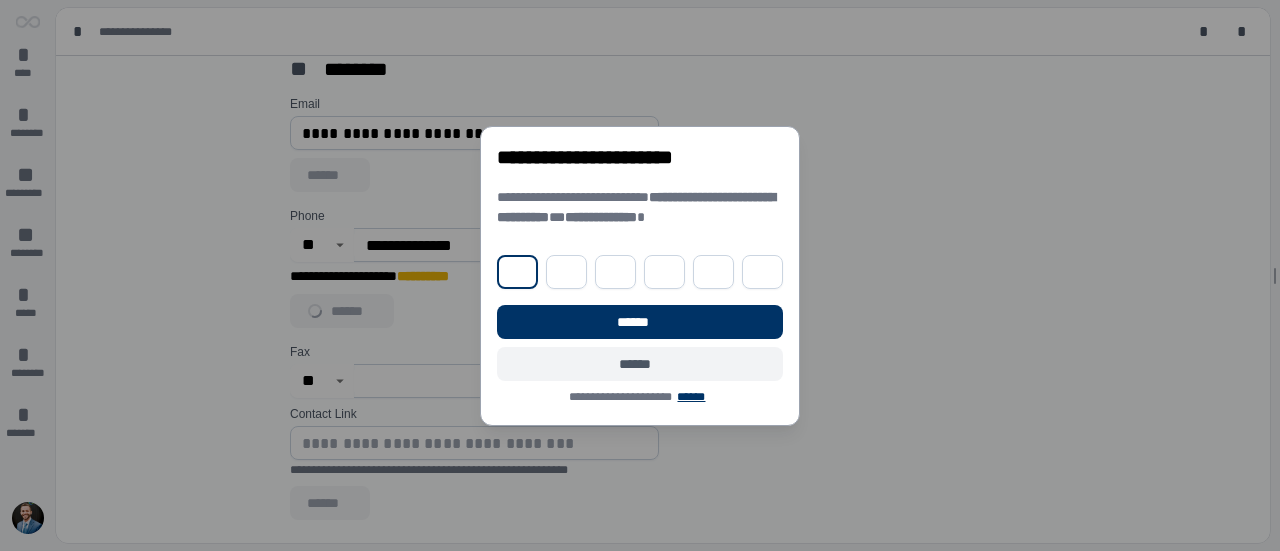 click on "******" at bounding box center [640, 364] 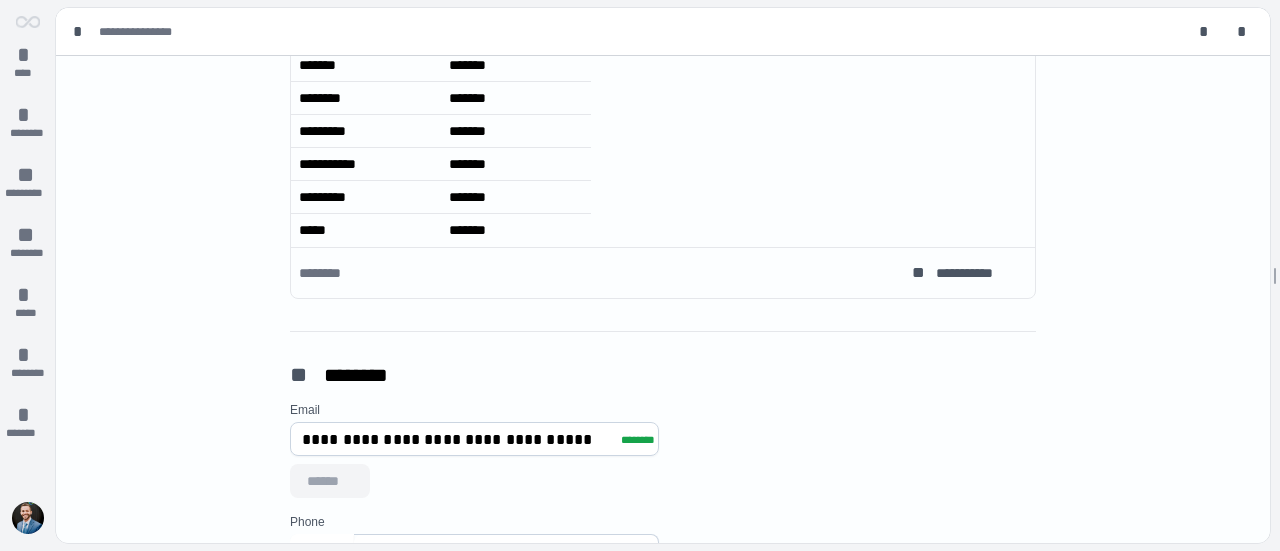 scroll, scrollTop: 777, scrollLeft: 0, axis: vertical 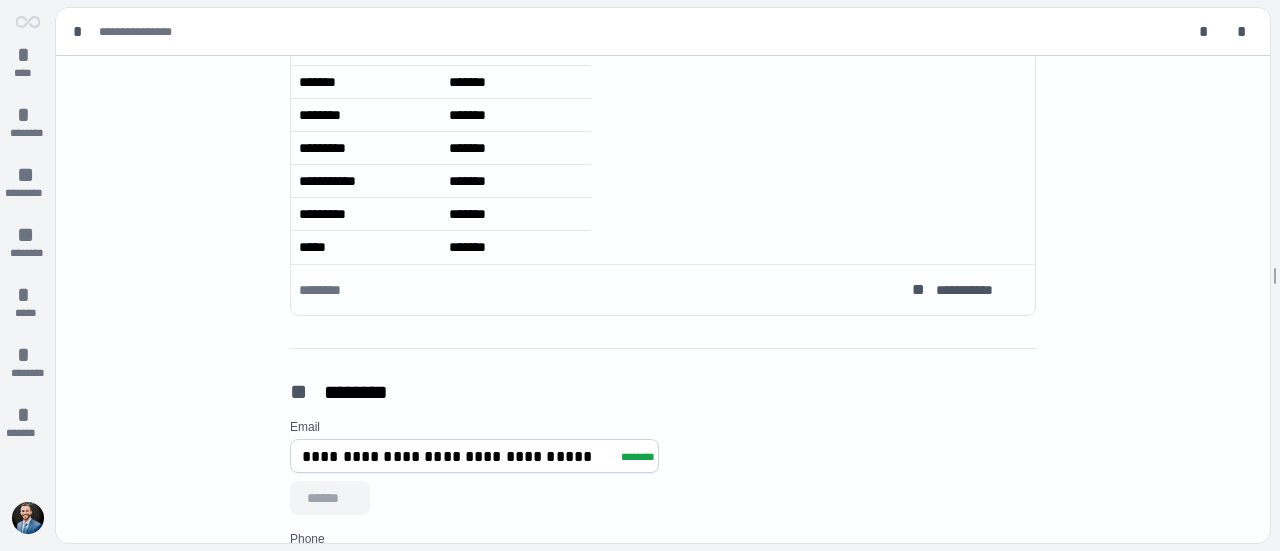 click on "**********" at bounding box center (459, 456) 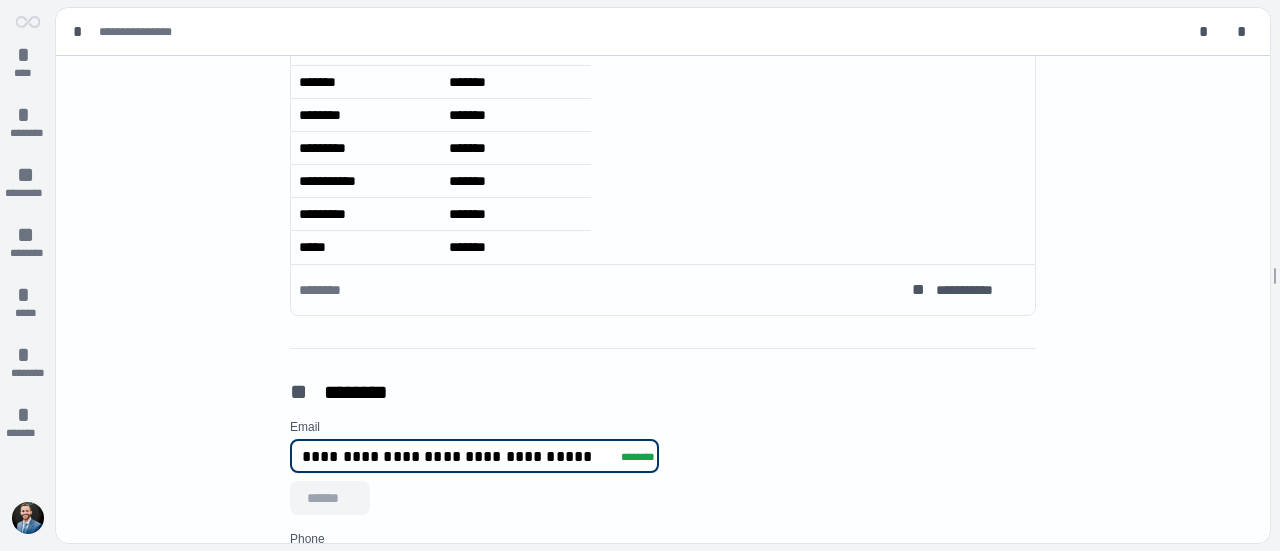 click on "**********" at bounding box center (459, 456) 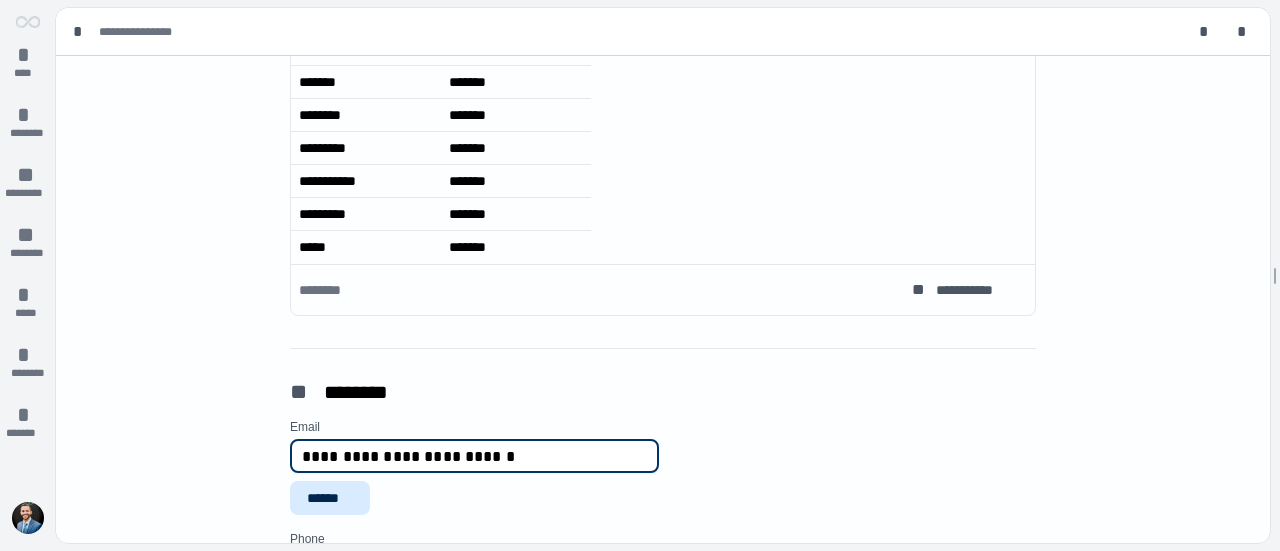 type on "**********" 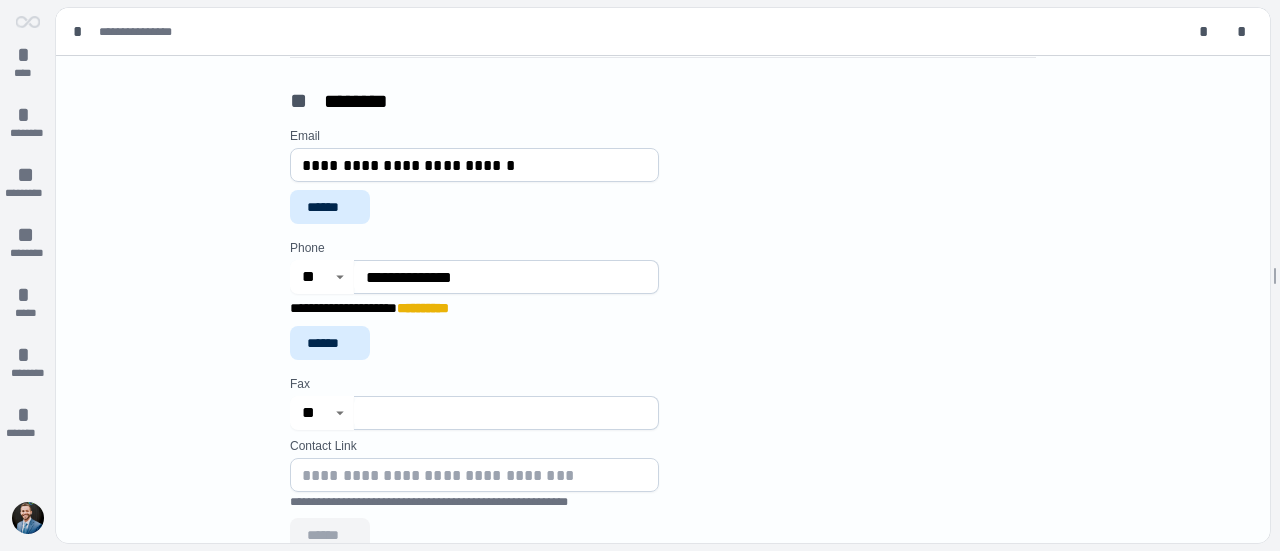 scroll, scrollTop: 1077, scrollLeft: 0, axis: vertical 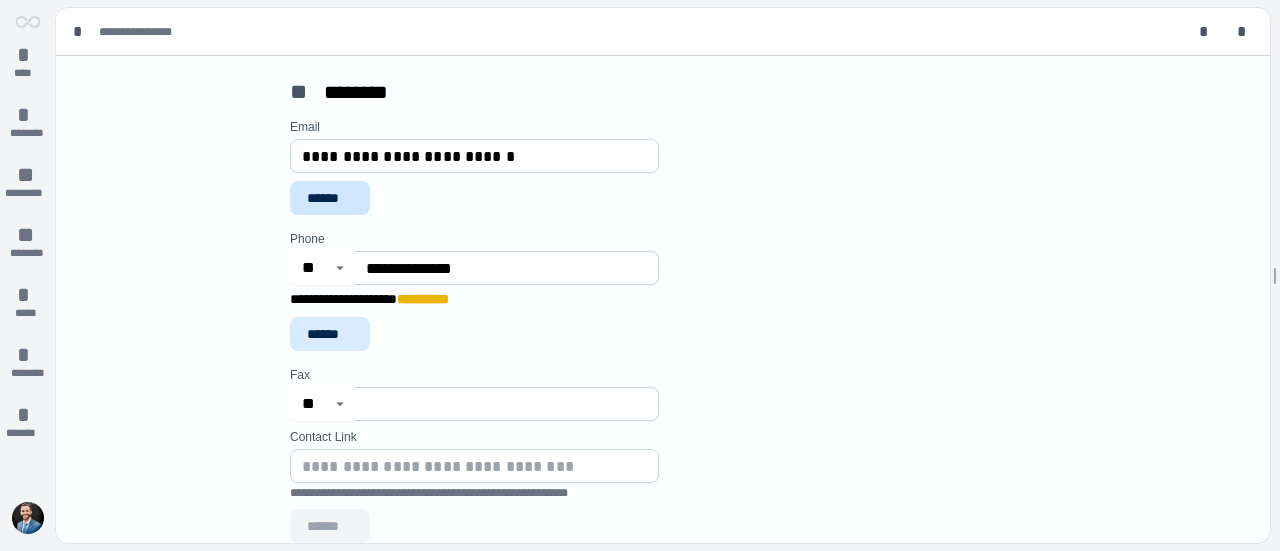 click on "******" at bounding box center [330, 198] 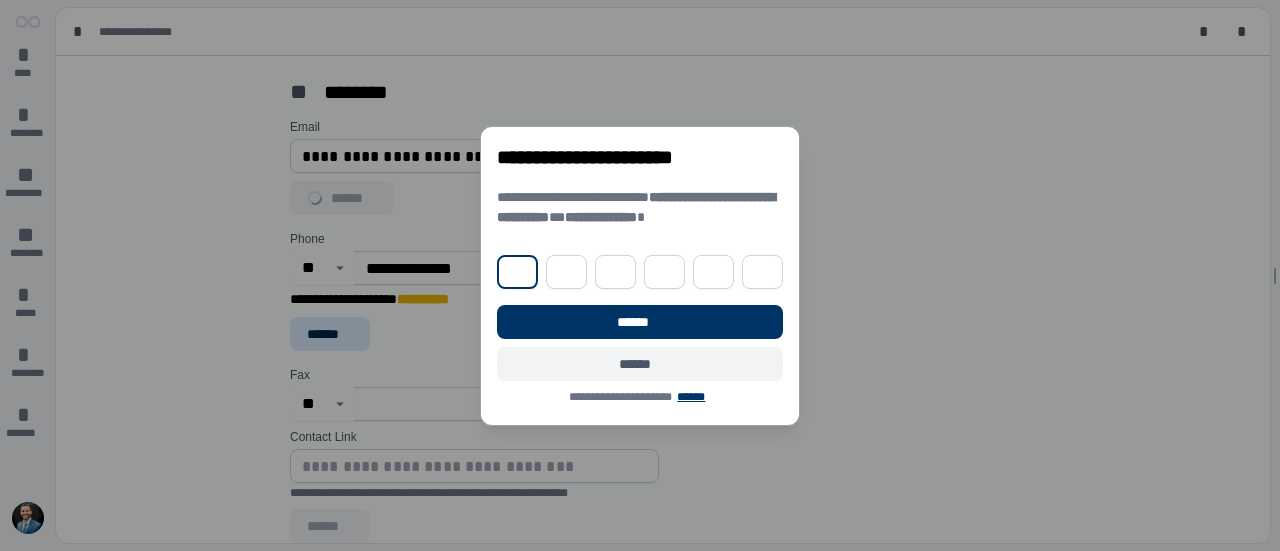 click on "******" at bounding box center (640, 364) 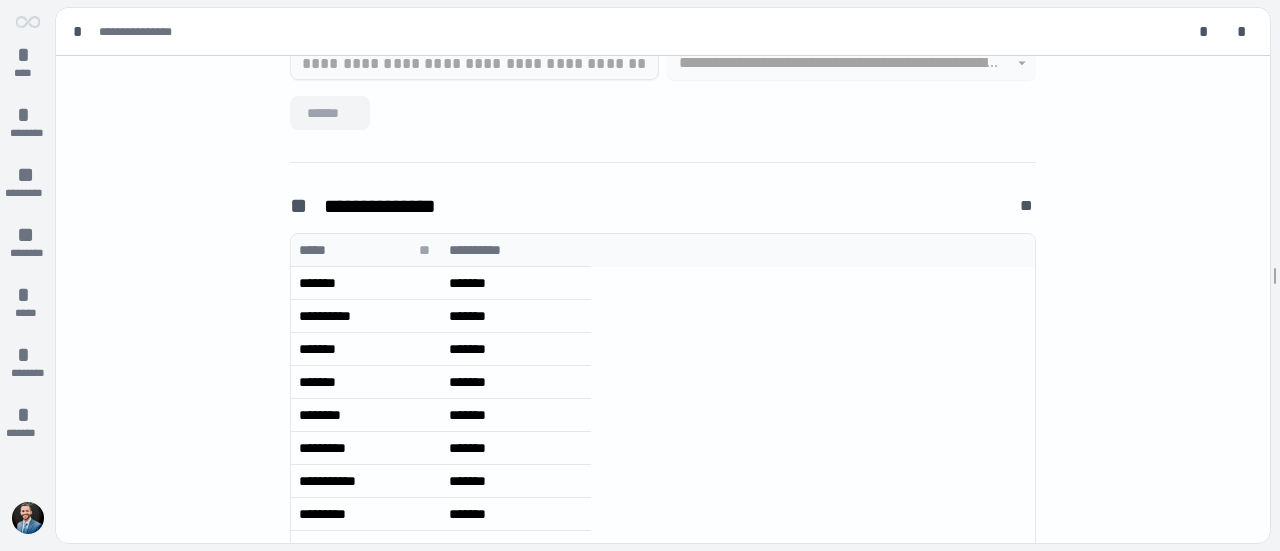 scroll, scrollTop: 0, scrollLeft: 0, axis: both 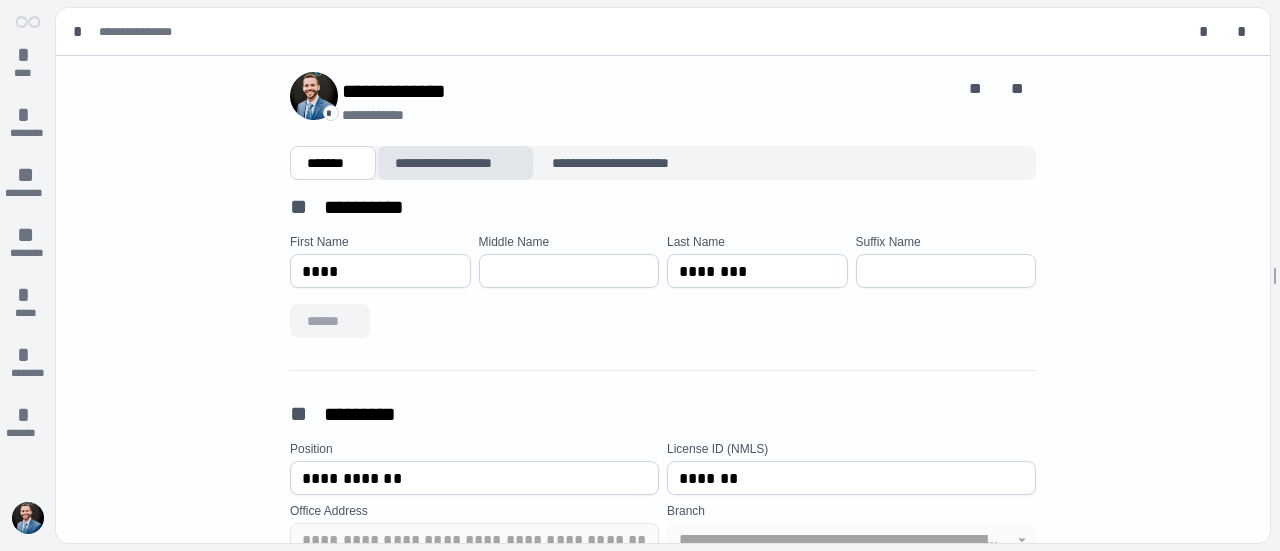 click on "**********" at bounding box center [455, 163] 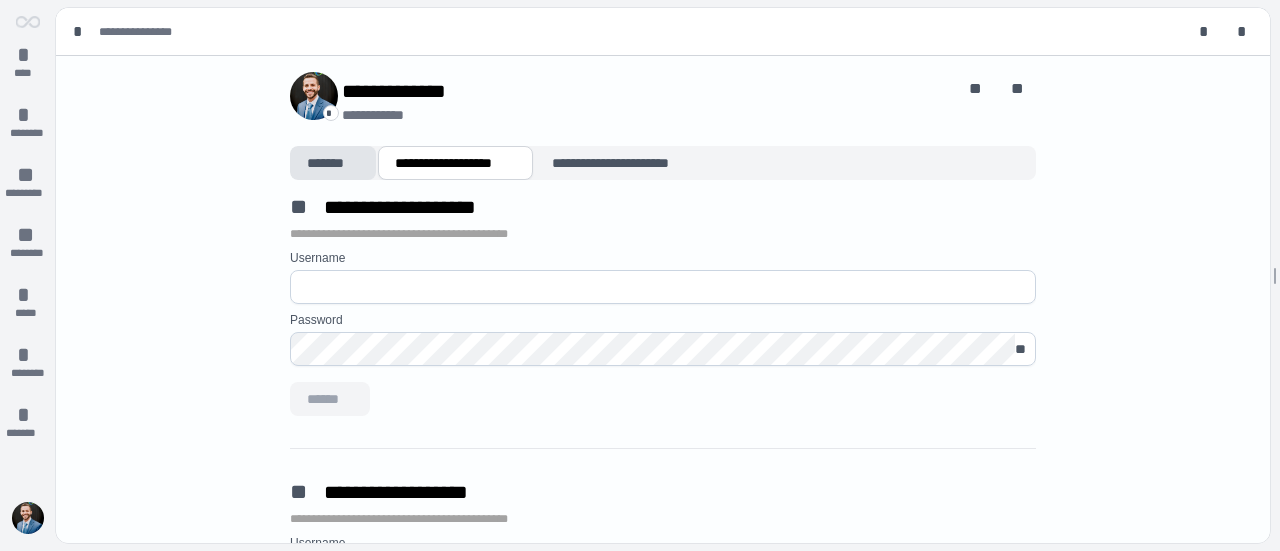 click on "*******" at bounding box center [333, 163] 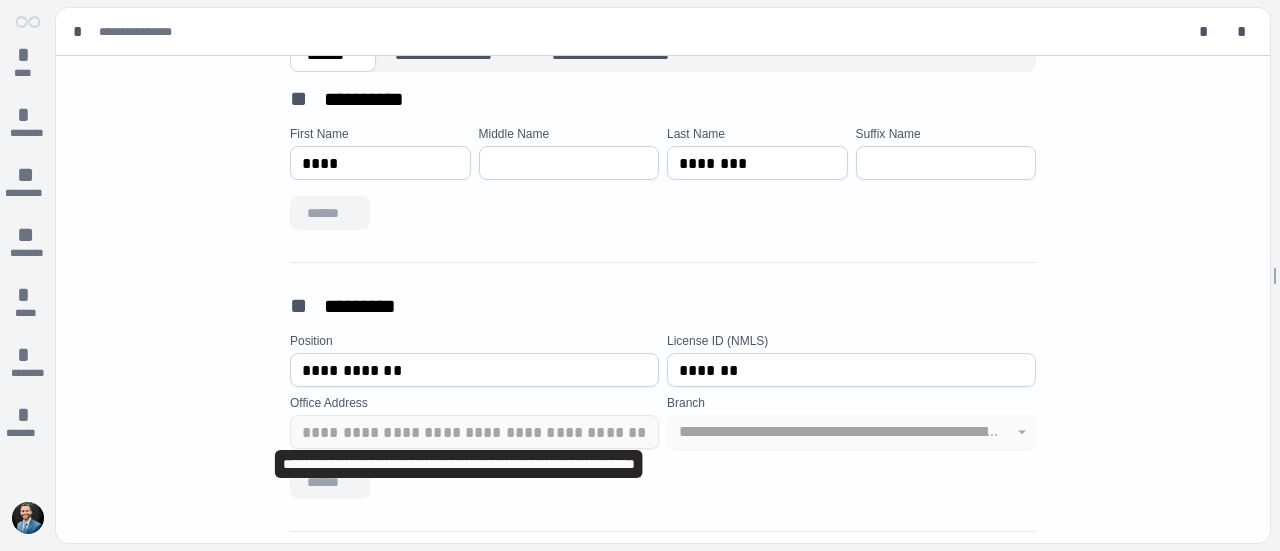 scroll, scrollTop: 0, scrollLeft: 0, axis: both 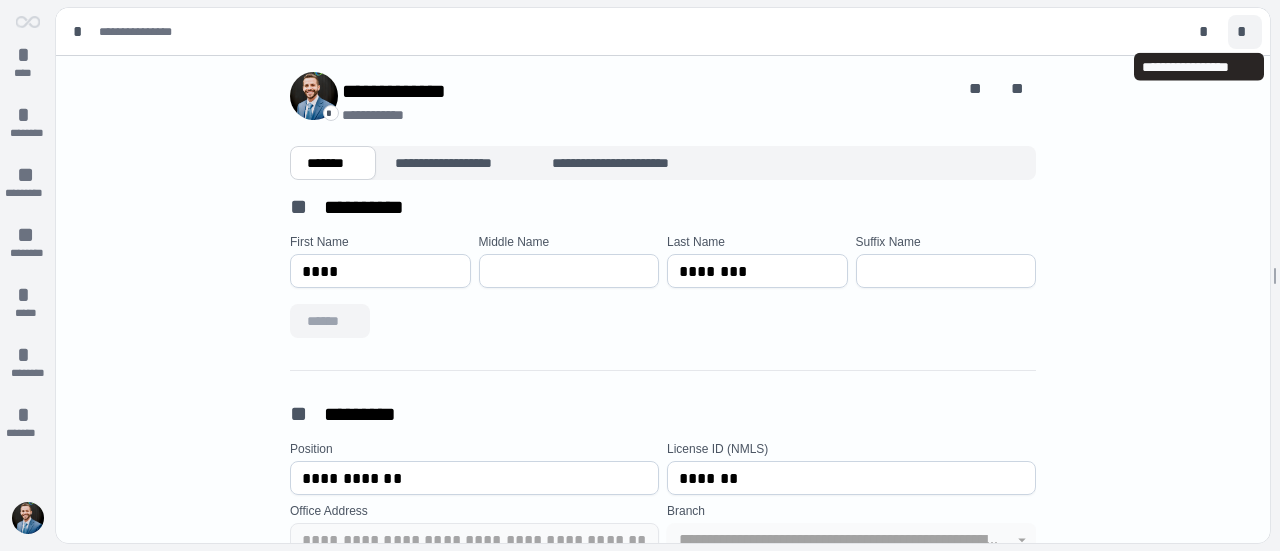 click on "*" at bounding box center (1245, 32) 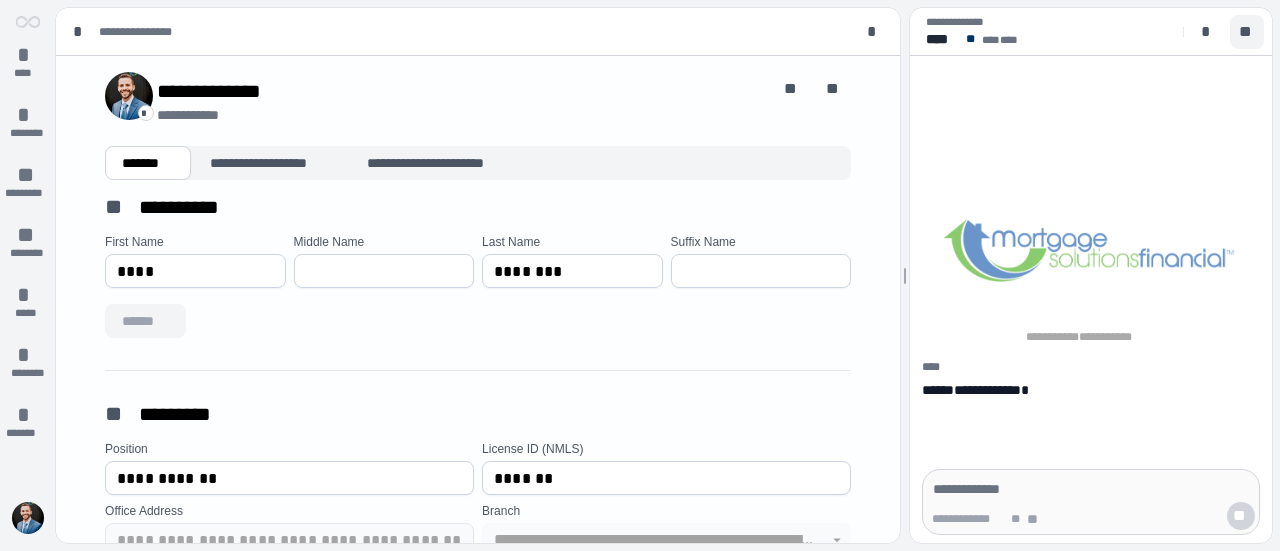 click on "**" at bounding box center [1247, 32] 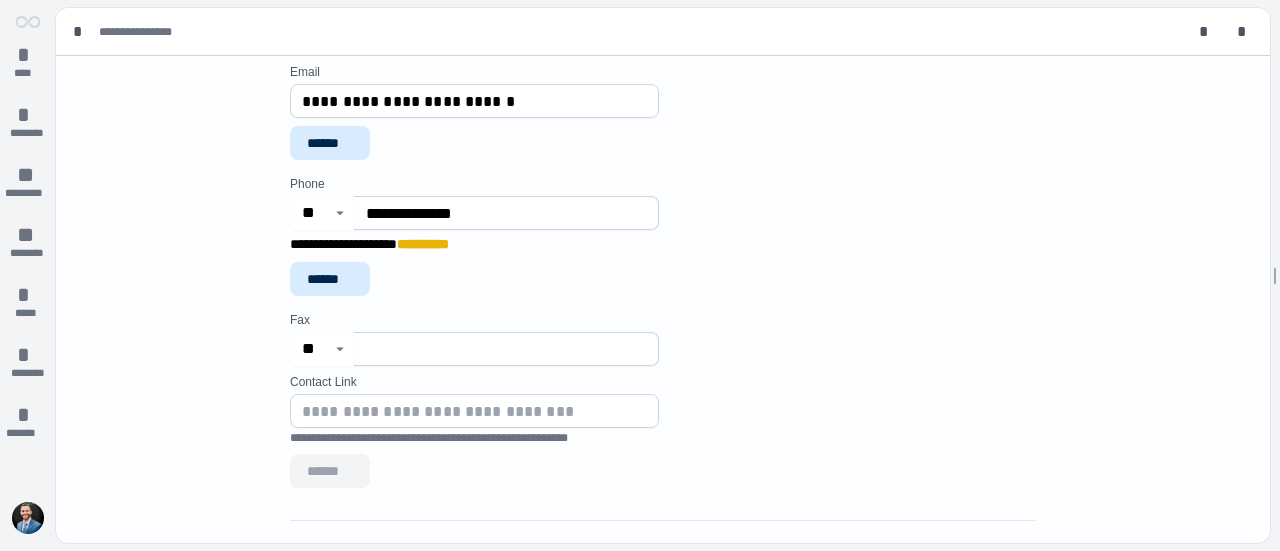scroll, scrollTop: 1200, scrollLeft: 0, axis: vertical 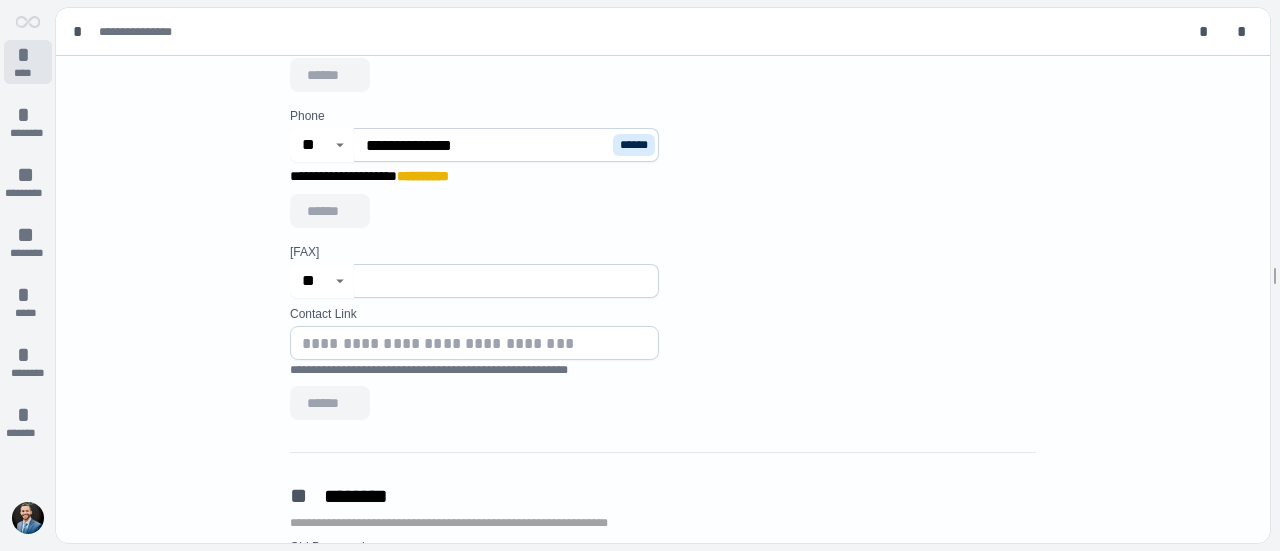 click on "*" at bounding box center (28, 55) 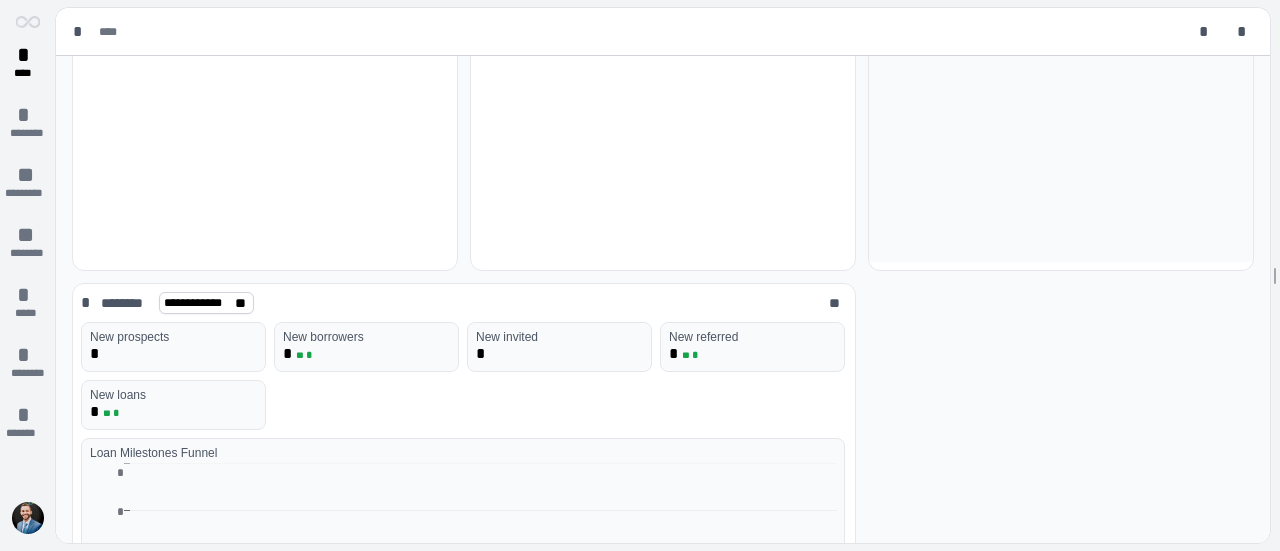 scroll, scrollTop: 158, scrollLeft: 0, axis: vertical 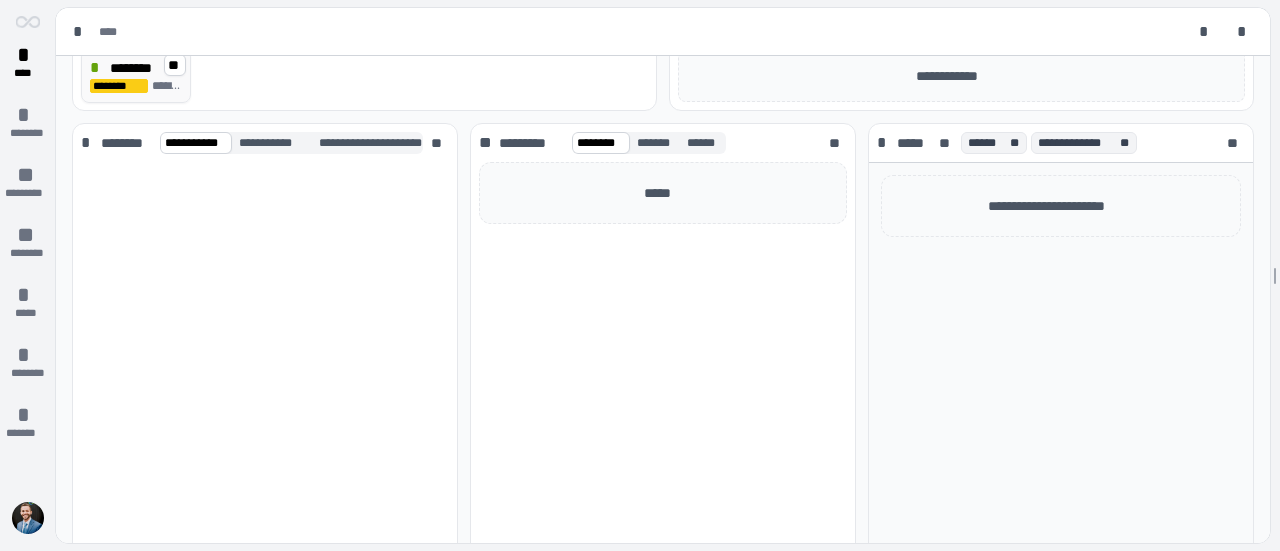 click on "********" at bounding box center [137, 68] 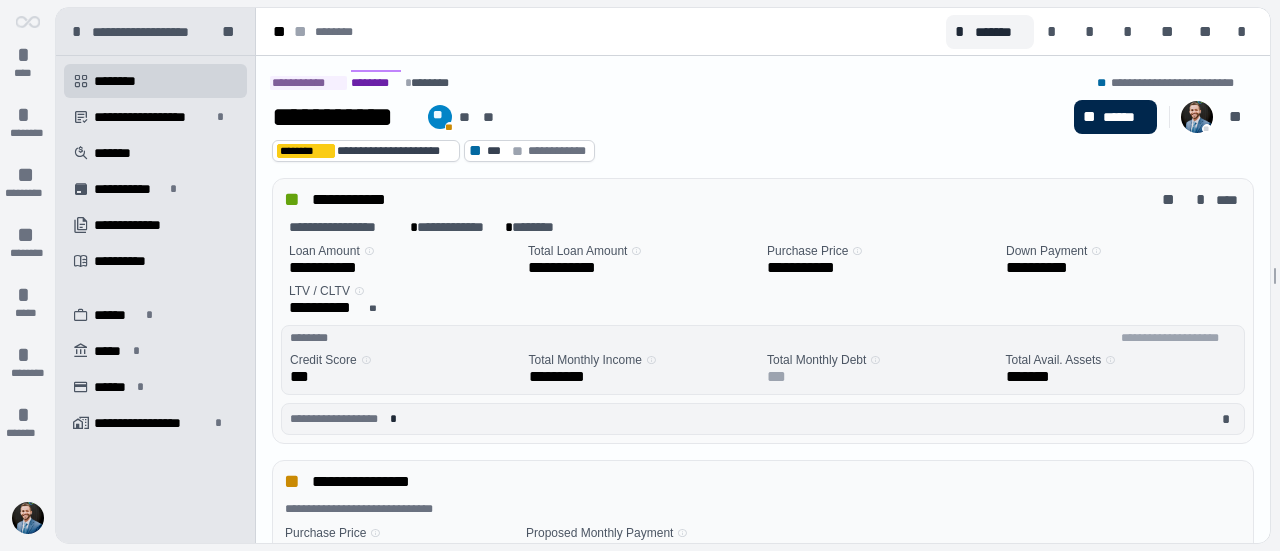 click on "******" at bounding box center (1125, 117) 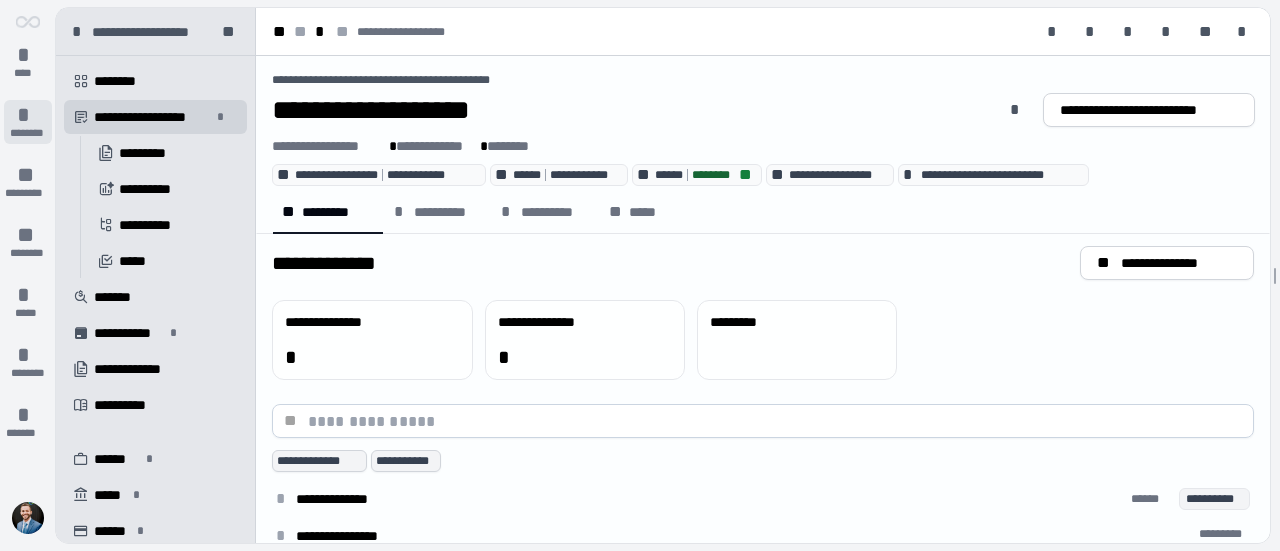 click on "*" at bounding box center (28, 115) 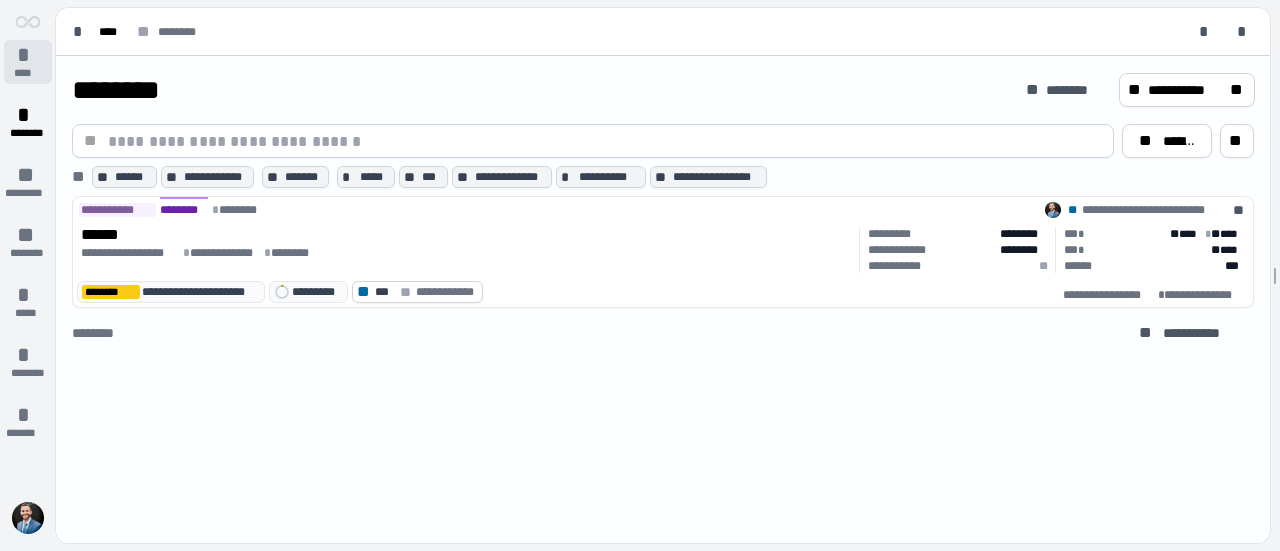 click on "*" at bounding box center [28, 55] 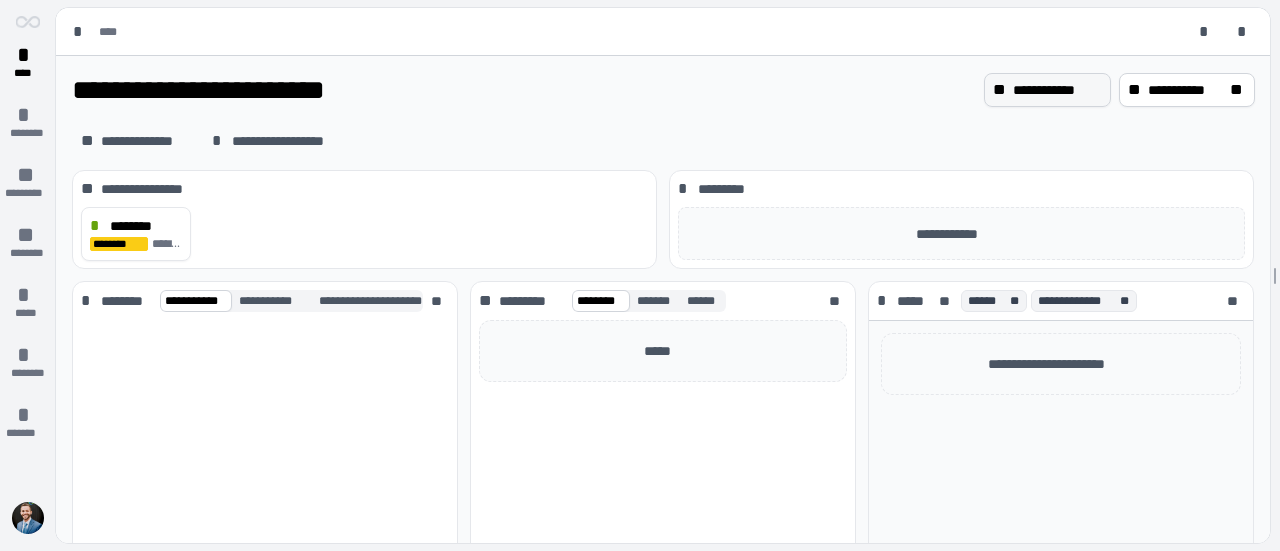 click on "**********" at bounding box center (1057, 90) 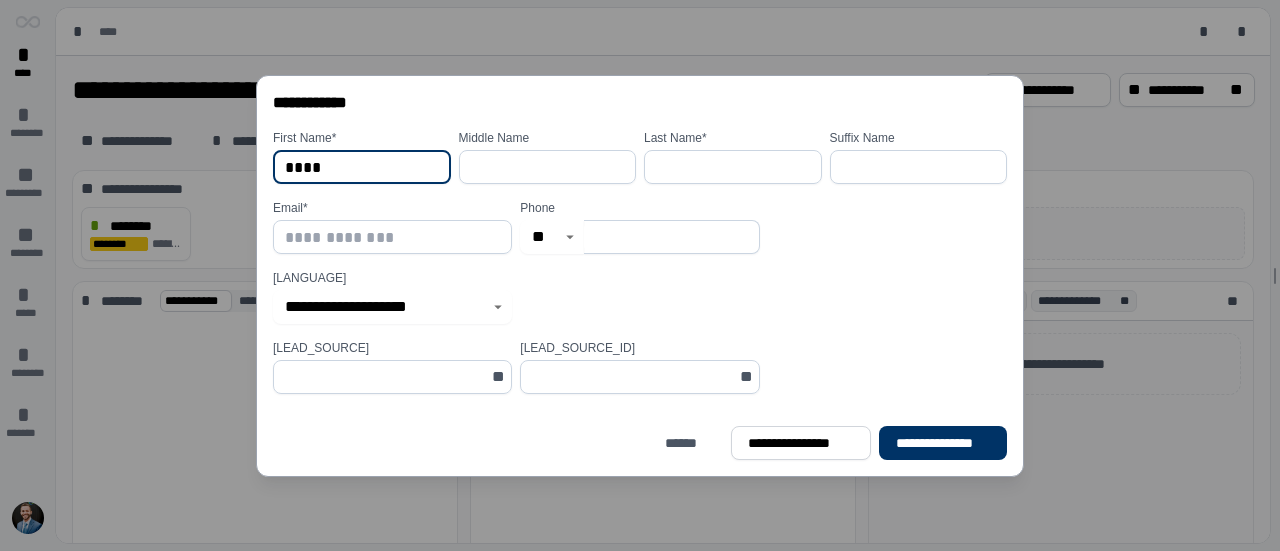 type on "****" 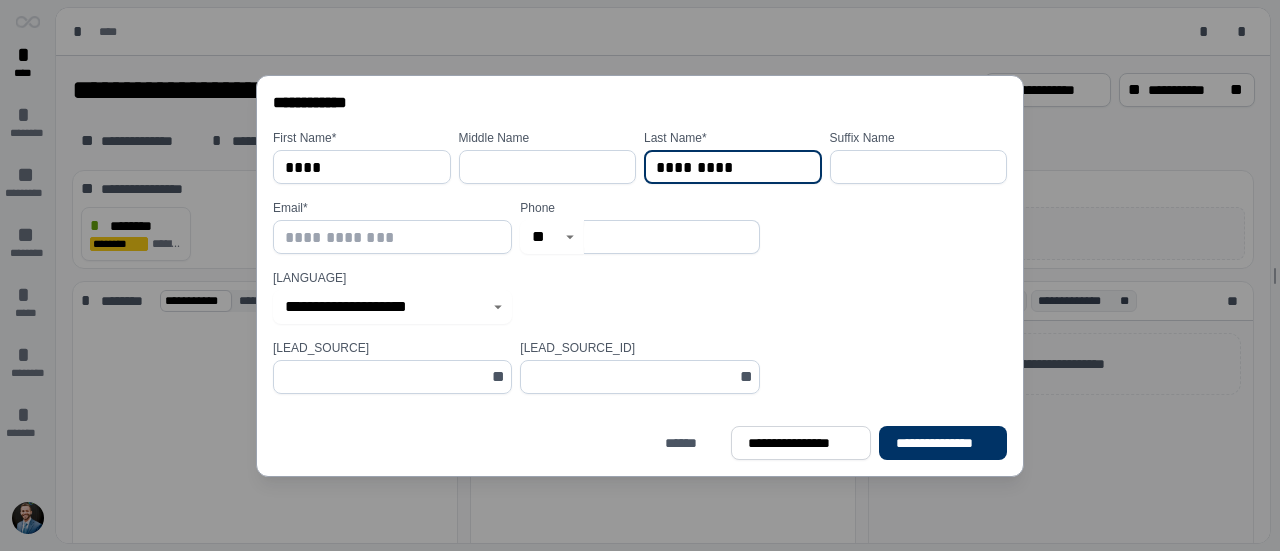 type on "*********" 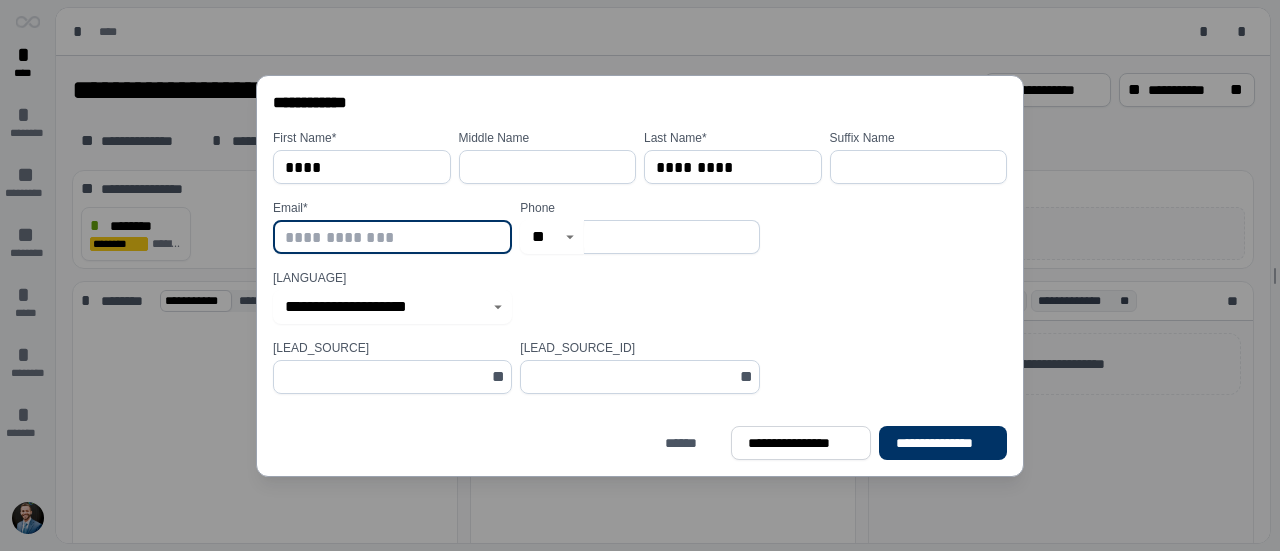 click at bounding box center [392, 237] 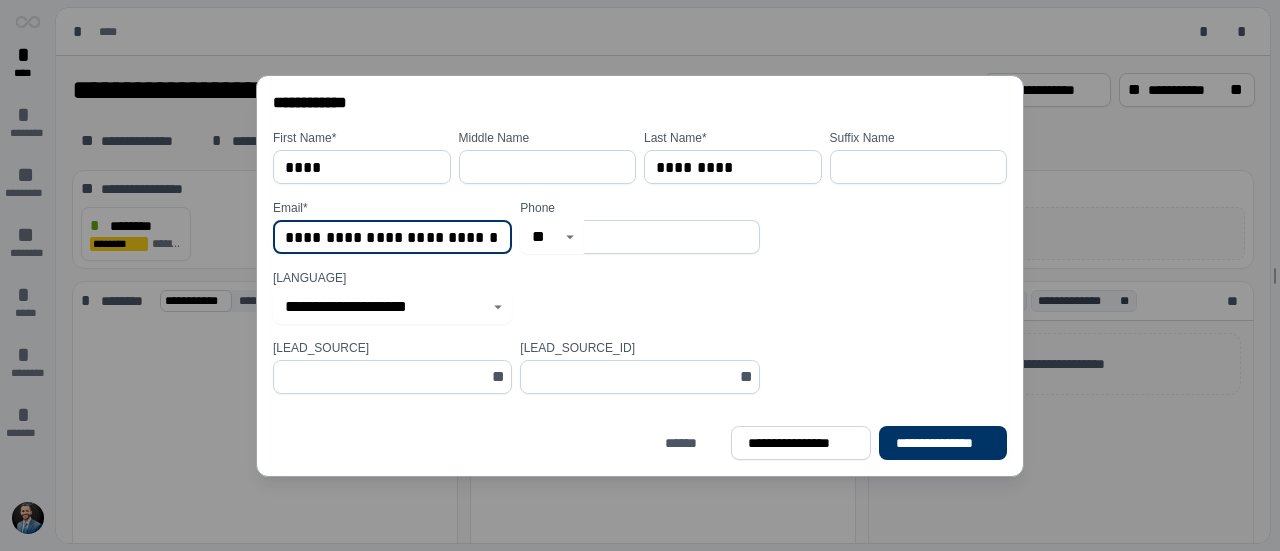 click on "**********" at bounding box center (392, 237) 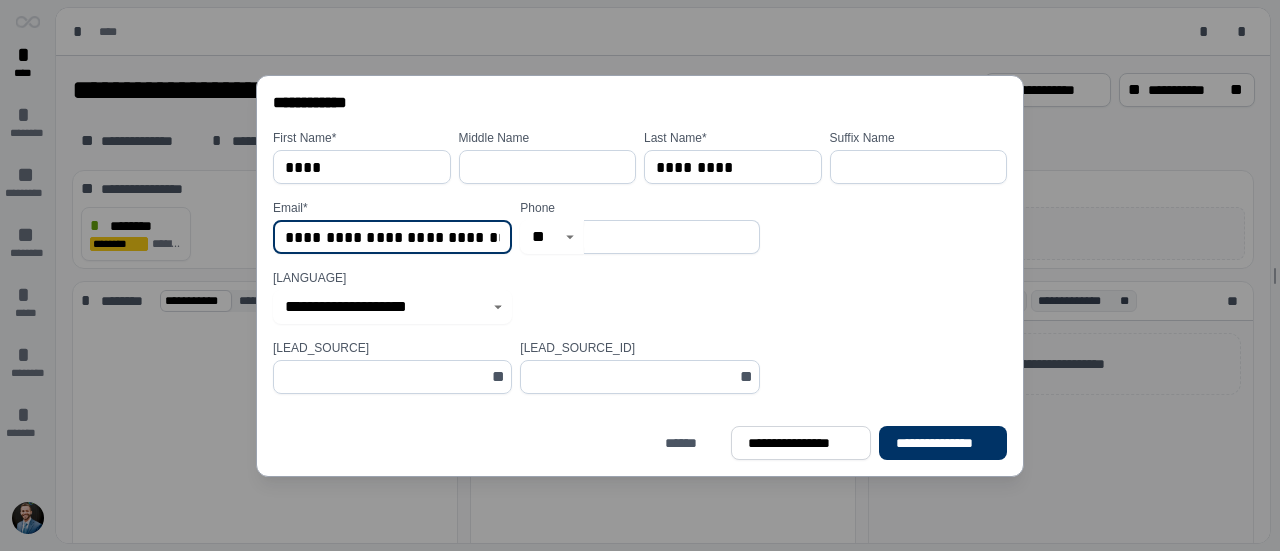 click on "**********" at bounding box center (392, 237) 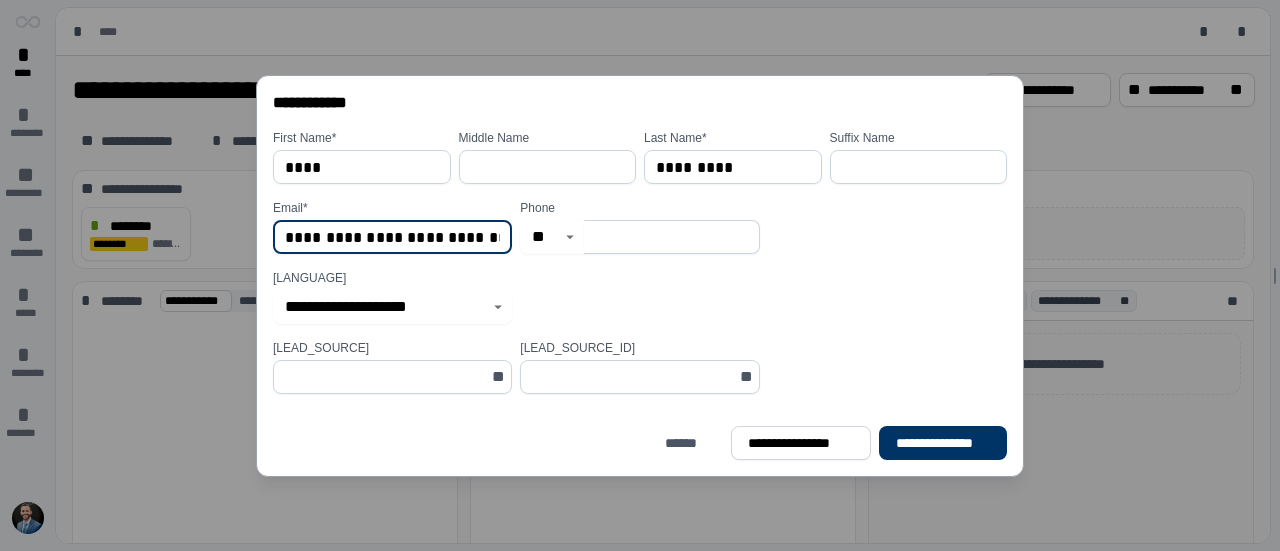 click on "**********" at bounding box center (392, 237) 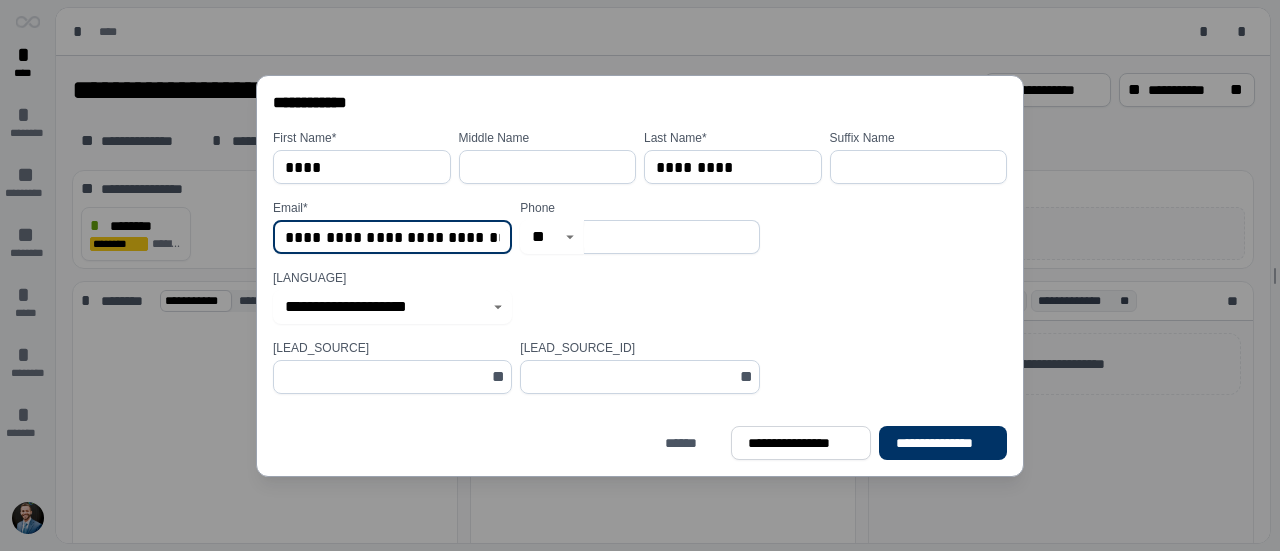scroll, scrollTop: 0, scrollLeft: 98, axis: horizontal 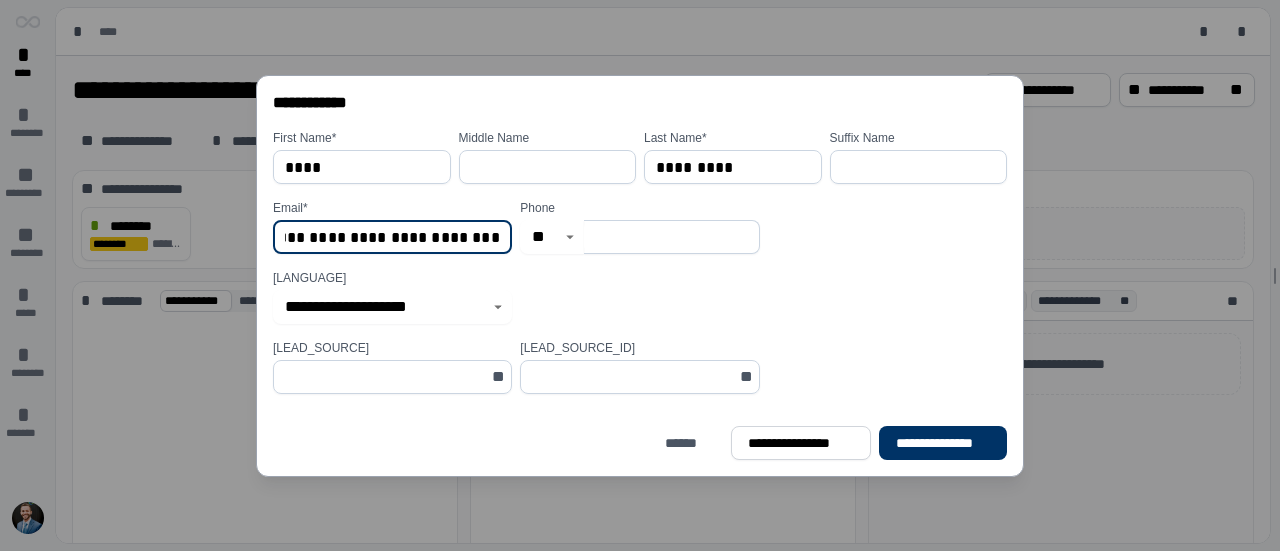 drag, startPoint x: 450, startPoint y: 237, endPoint x: 570, endPoint y: 239, distance: 120.01666 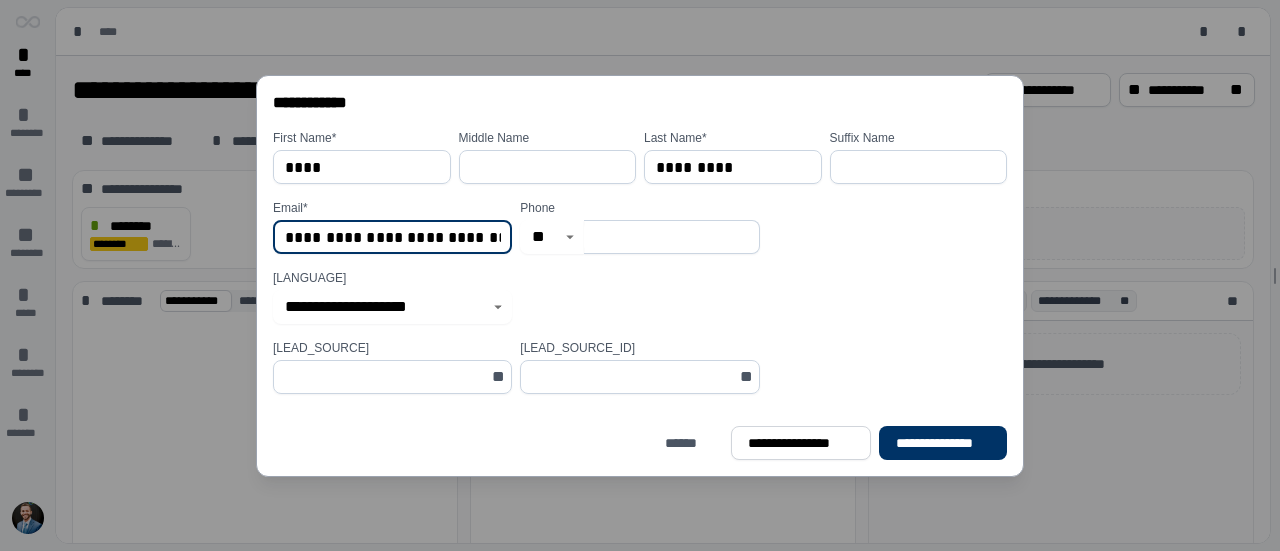click at bounding box center [671, 237] 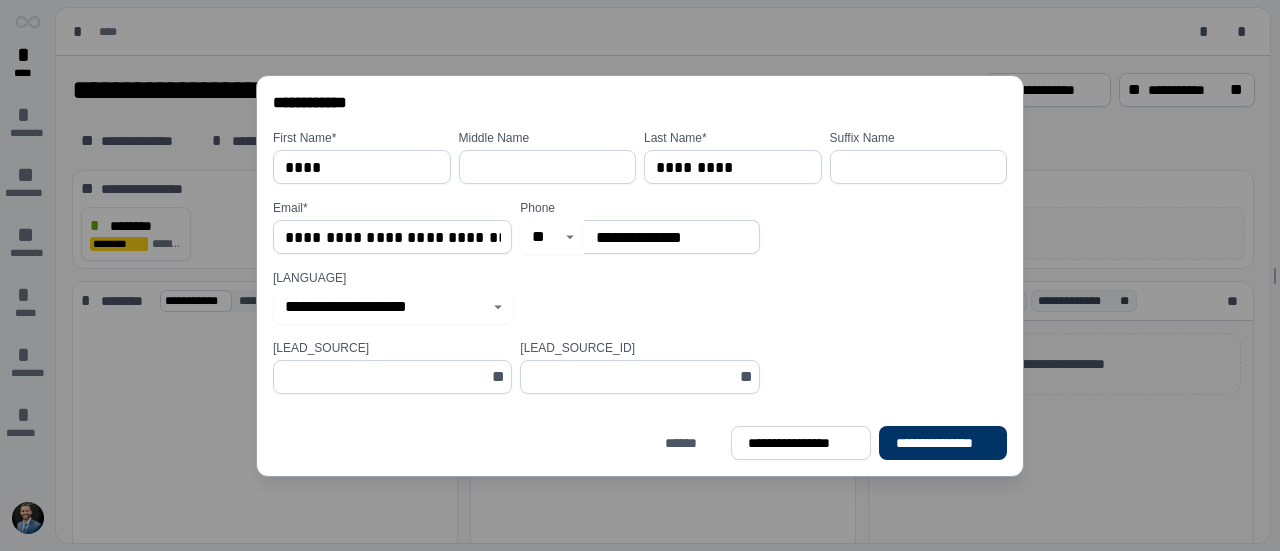 type on "**********" 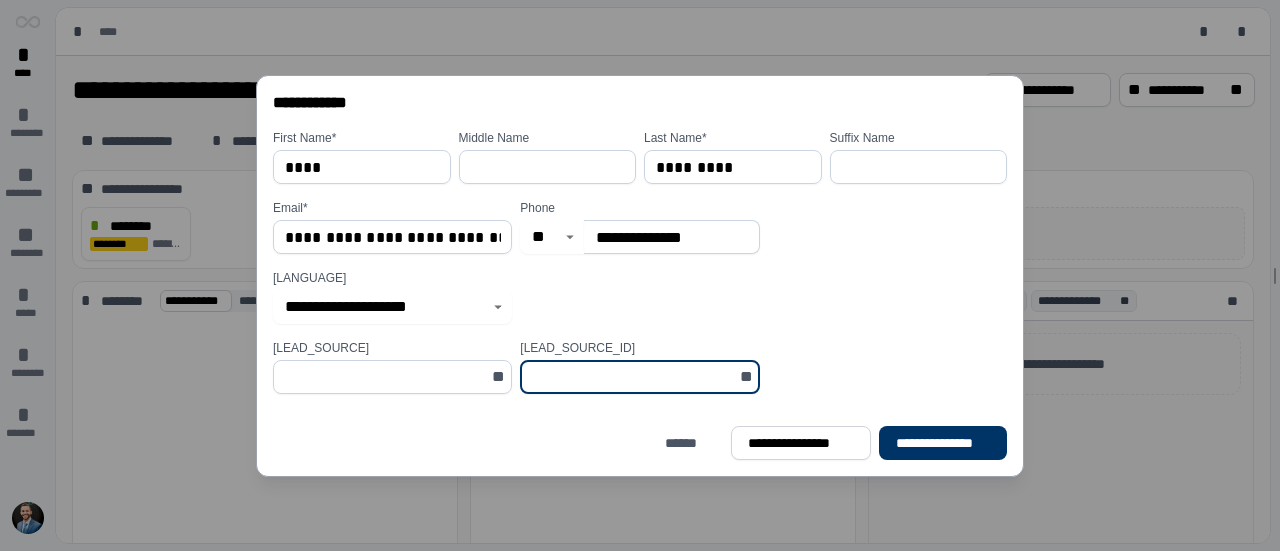 click at bounding box center (633, 377) 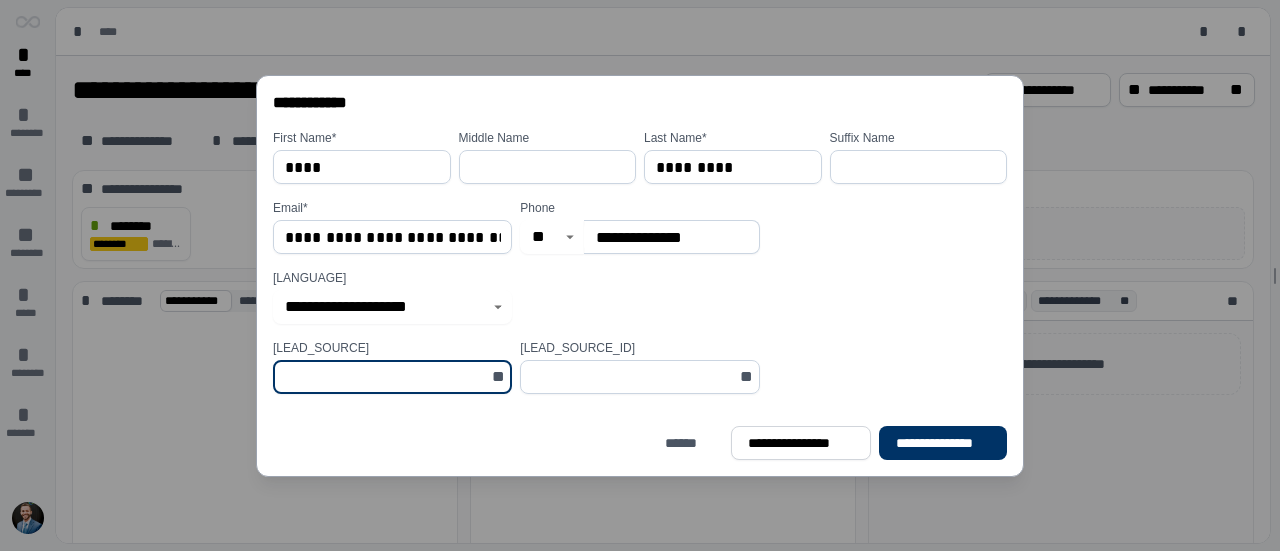 click on "*********" at bounding box center (733, 167) 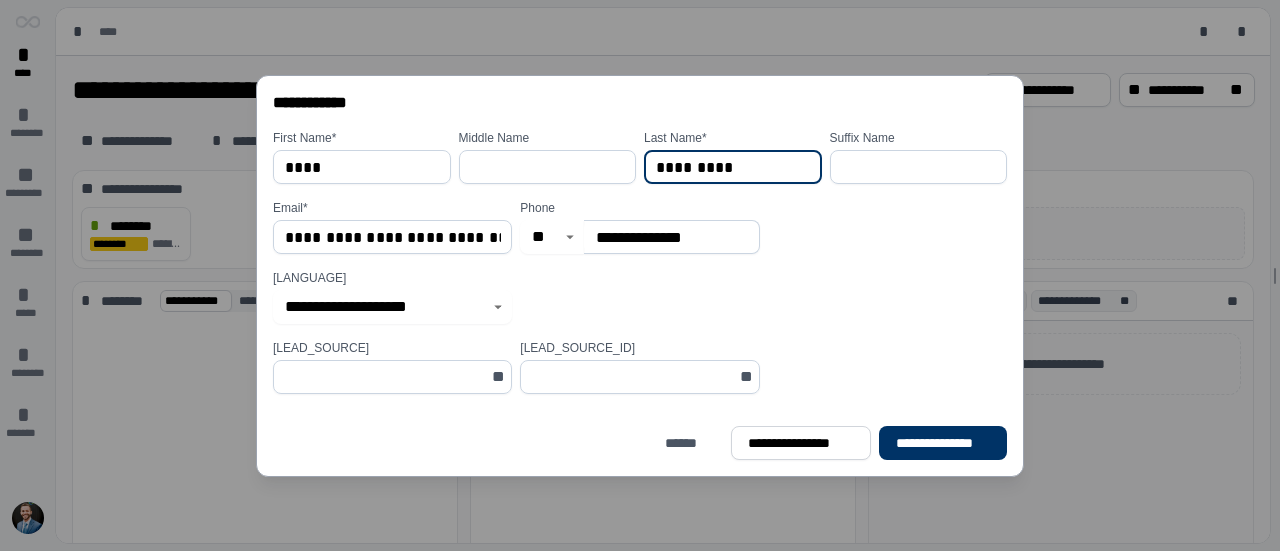 click at bounding box center [548, 167] 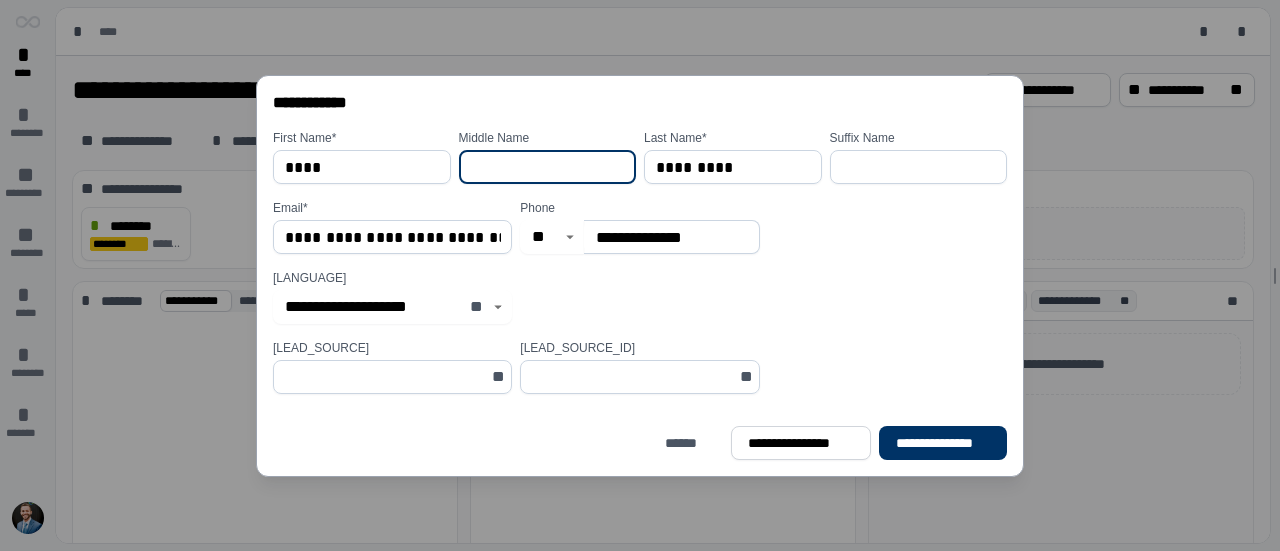 click 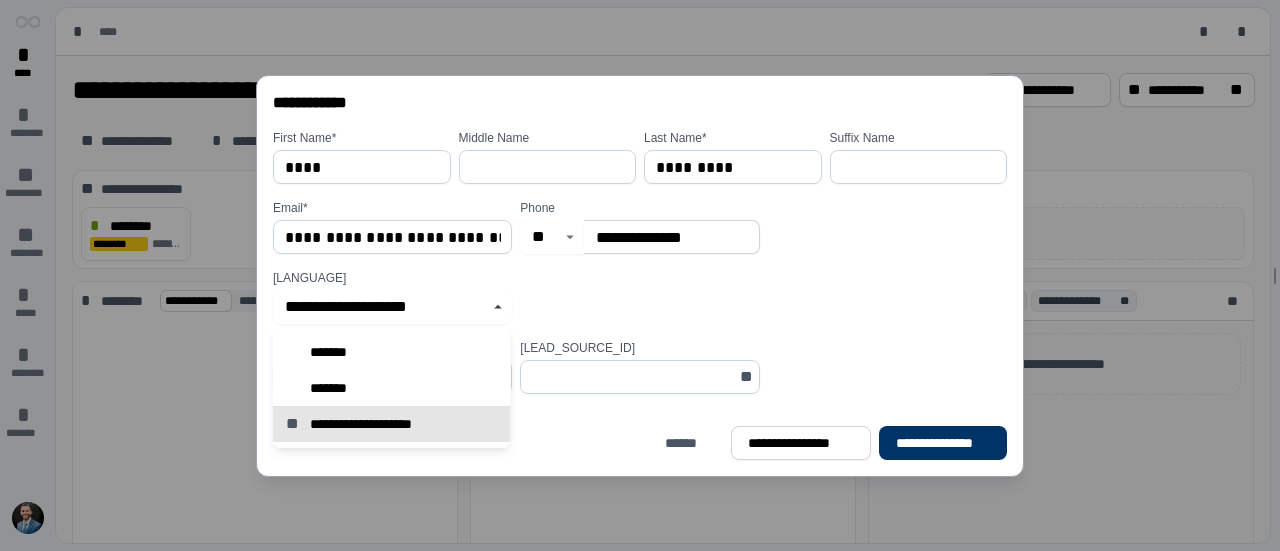 type on "*******" 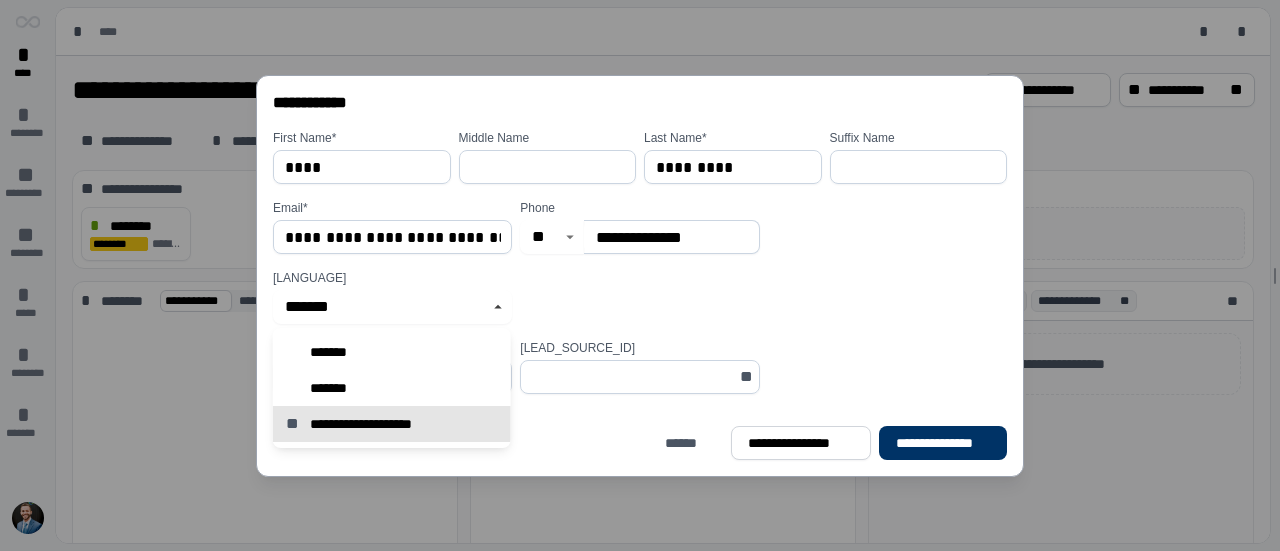 click on "Preferred Language ******* **" at bounding box center (644, 297) 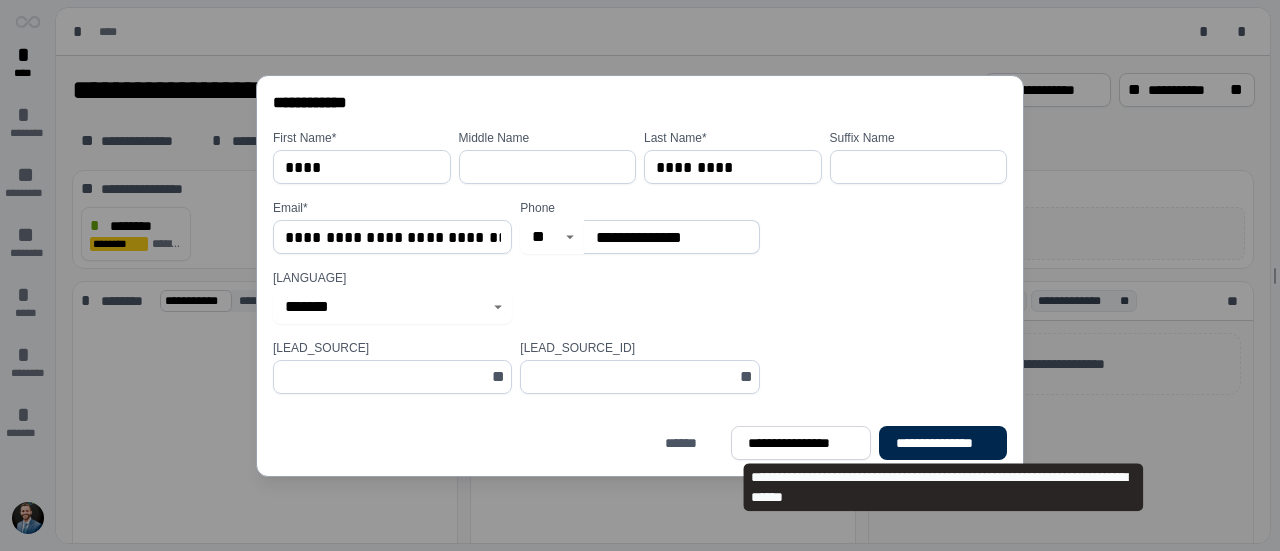 click on "**********" at bounding box center (943, 443) 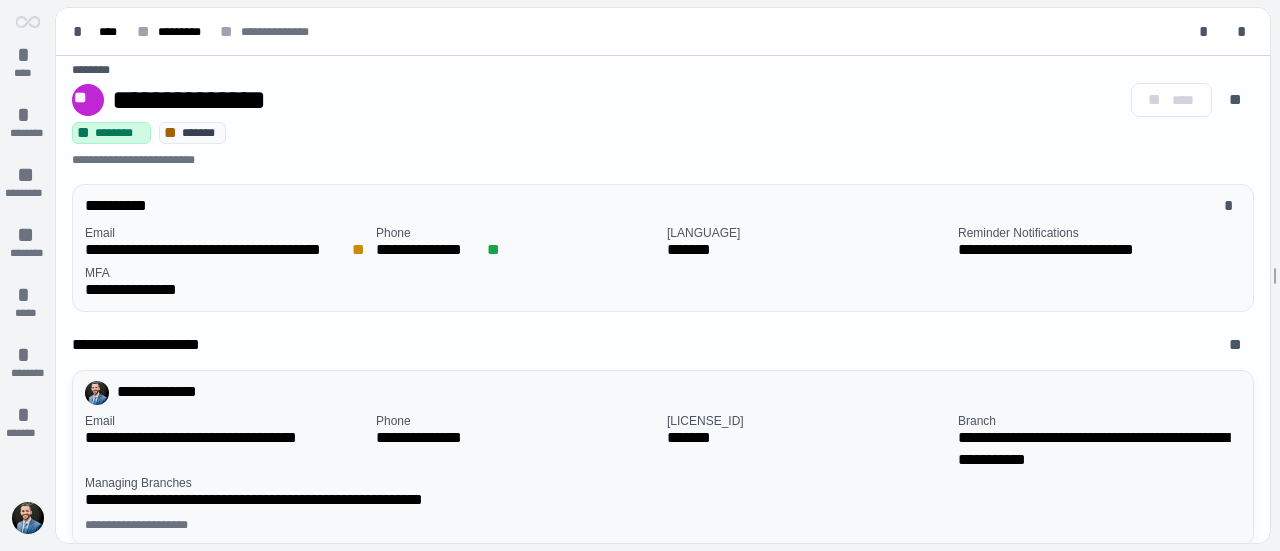 scroll, scrollTop: 0, scrollLeft: 0, axis: both 